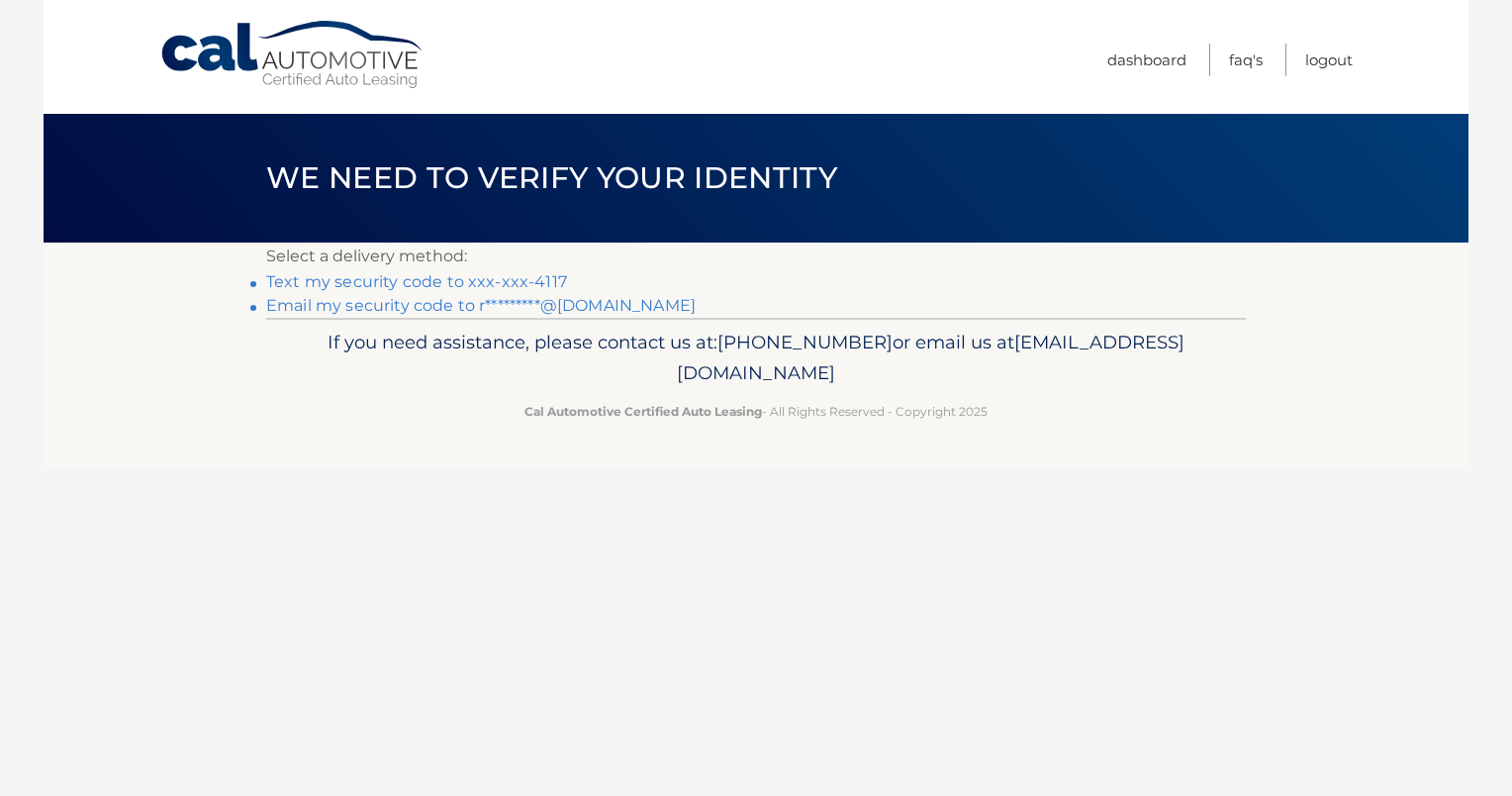scroll, scrollTop: 0, scrollLeft: 0, axis: both 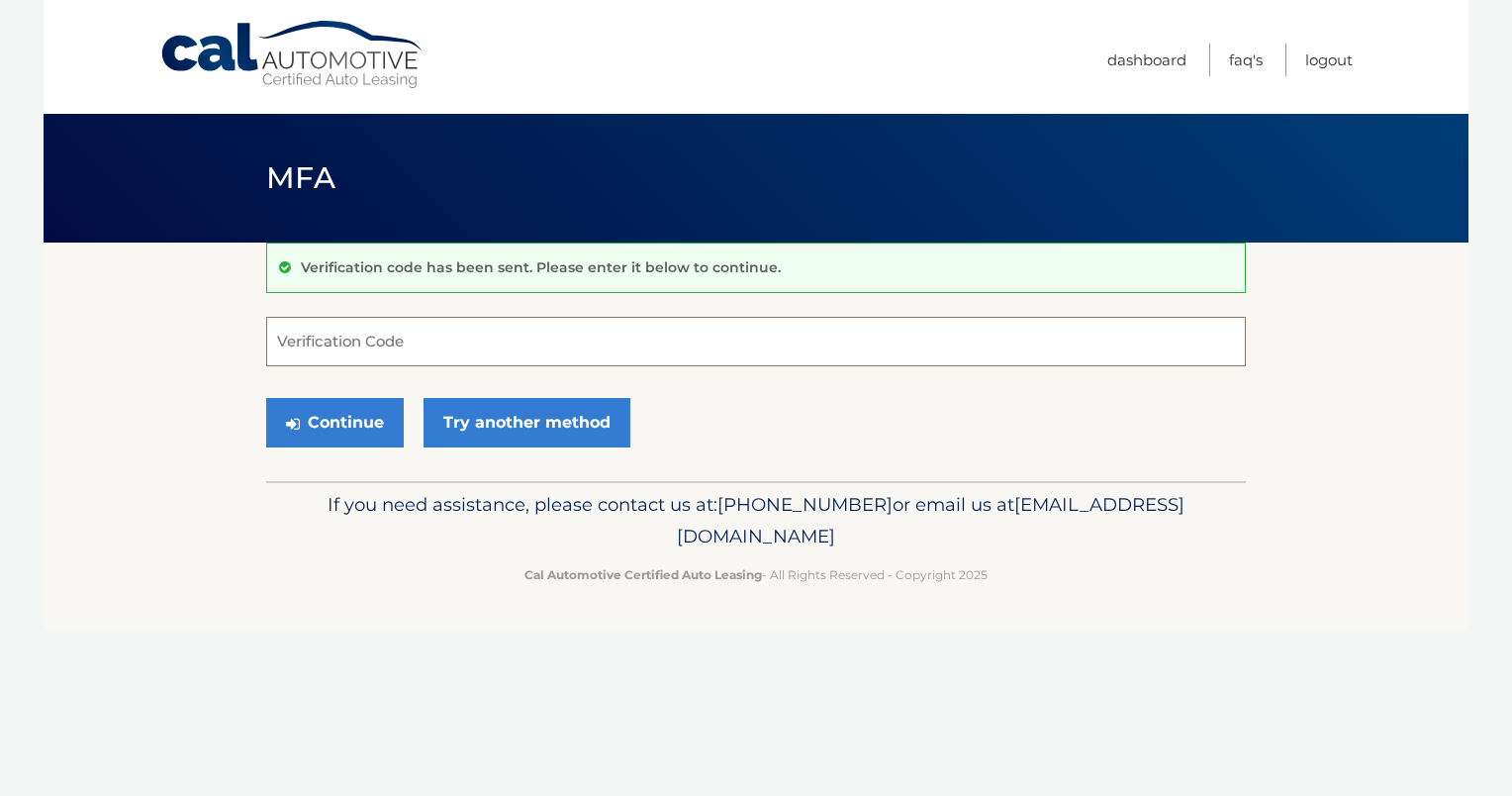 click on "Verification Code" at bounding box center (756, 342) 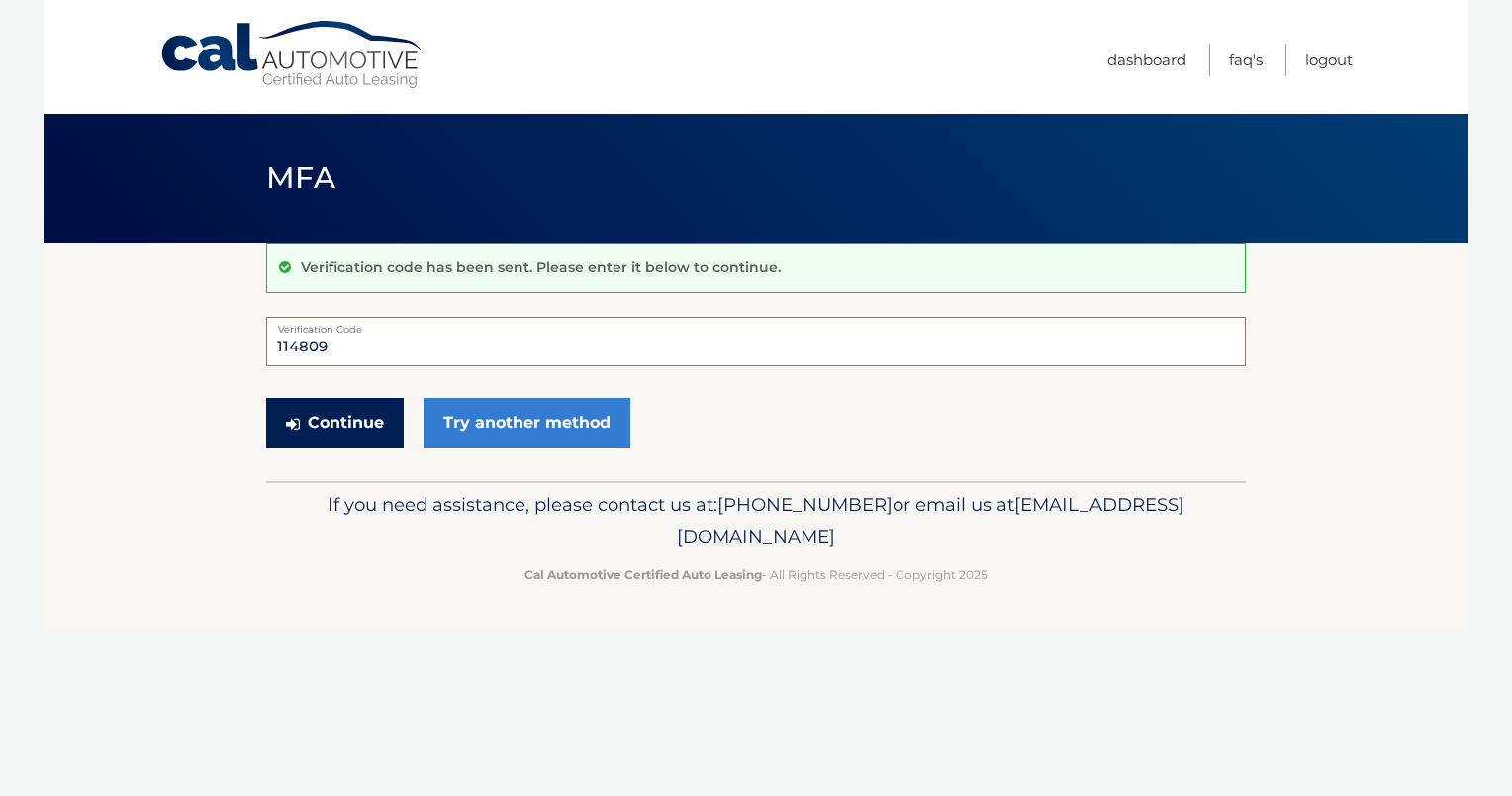 type on "114809" 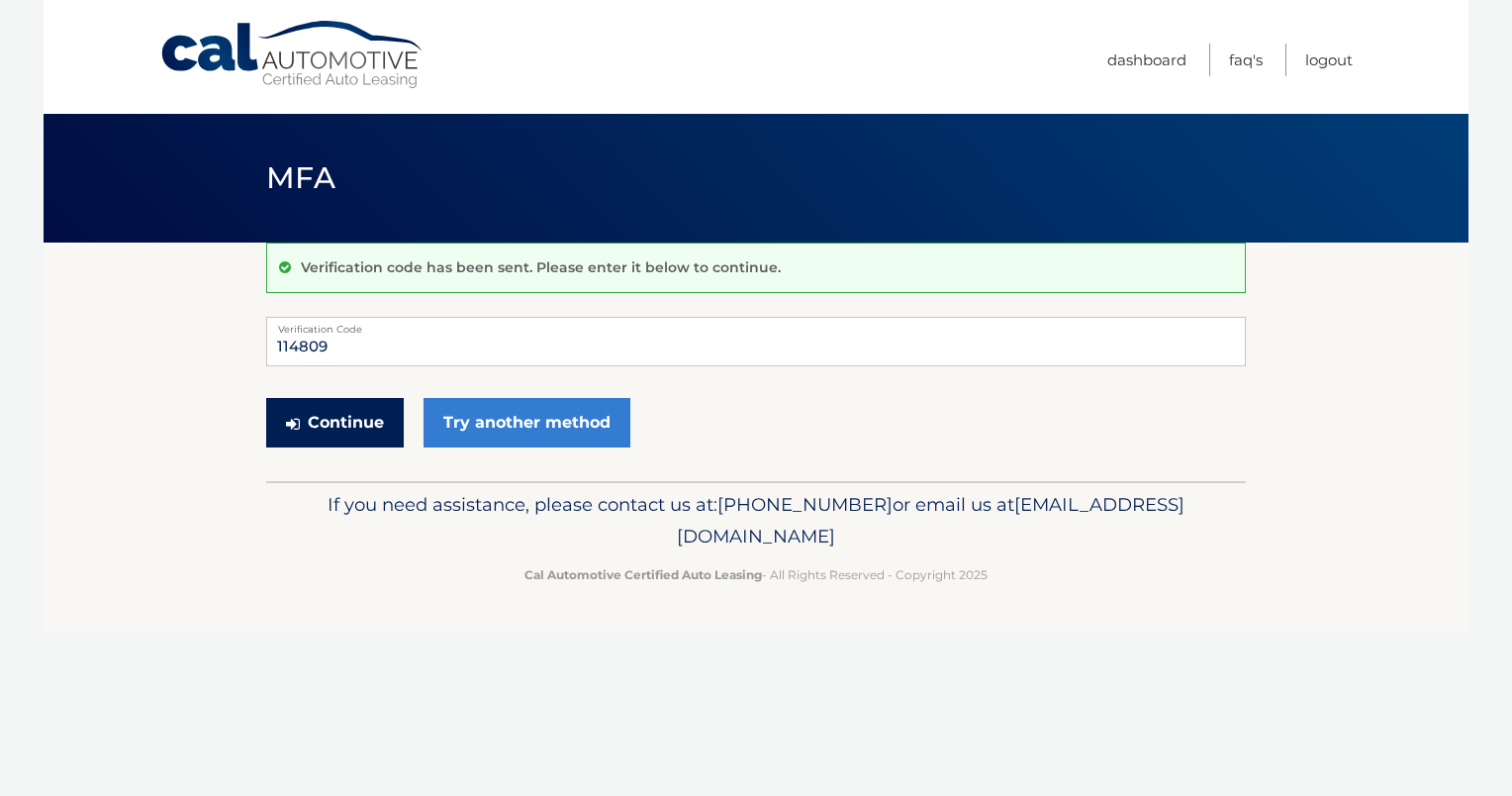 click on "Continue" at bounding box center (334, 423) 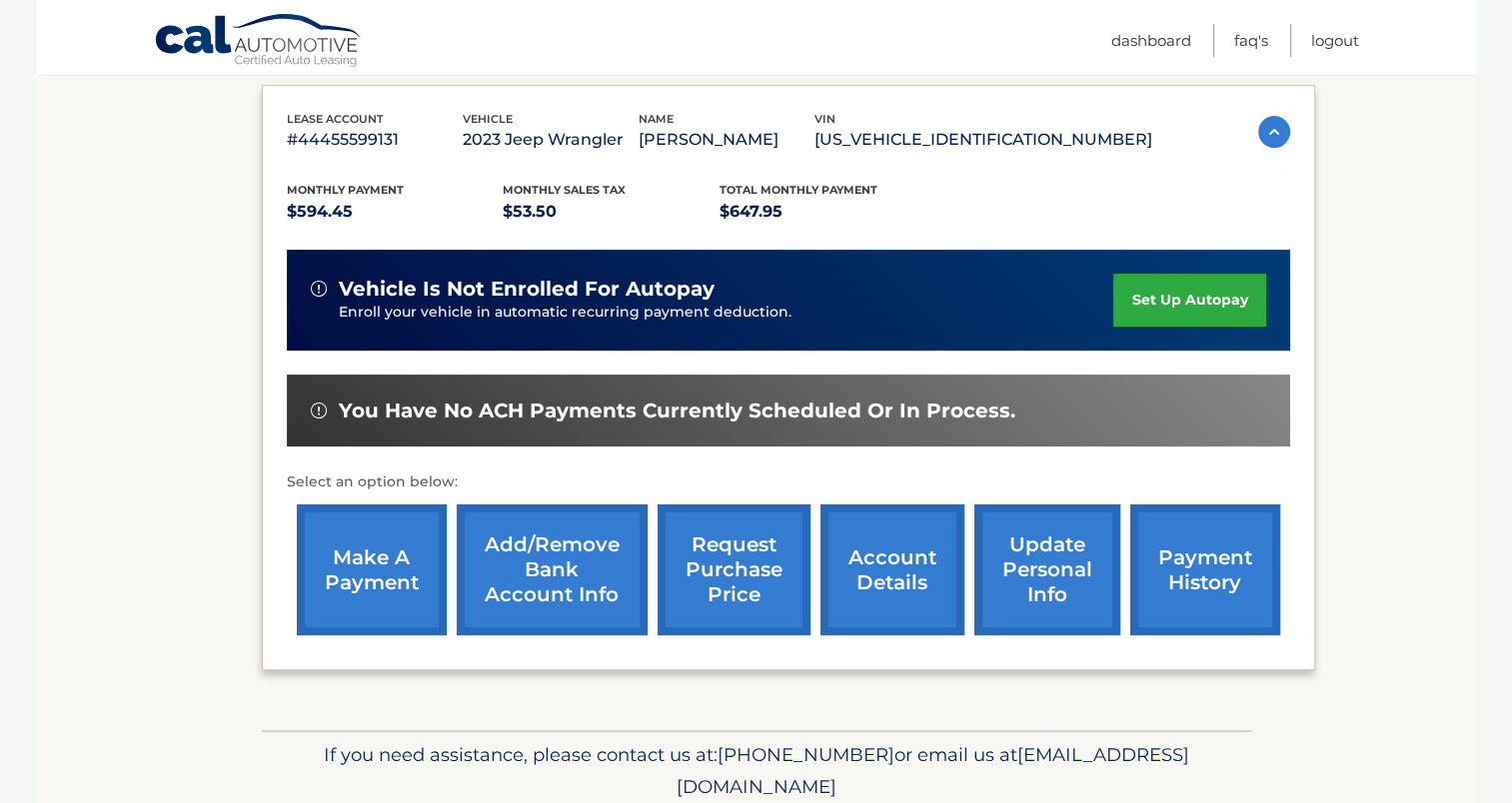 scroll, scrollTop: 332, scrollLeft: 0, axis: vertical 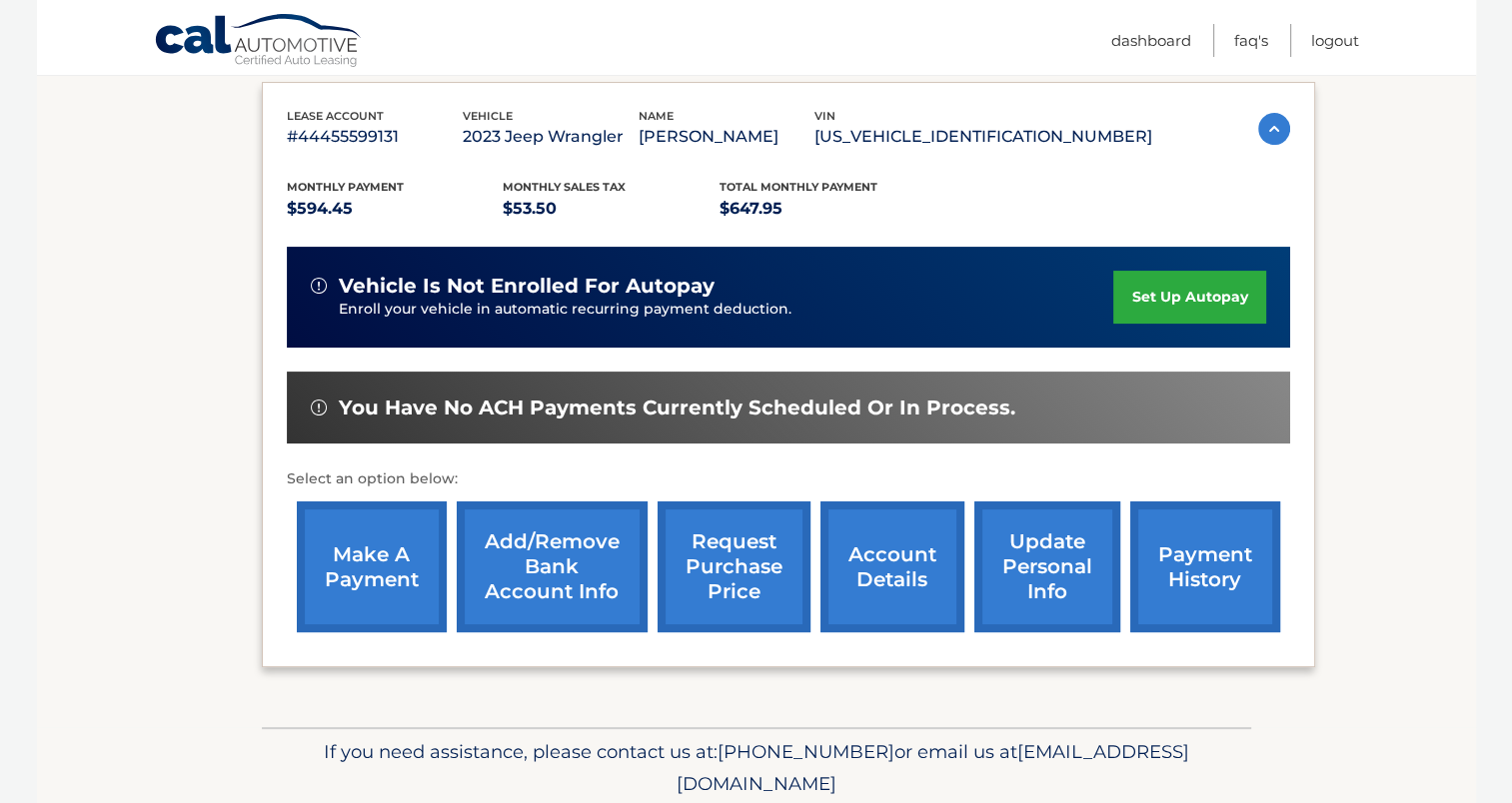 click on "account details" at bounding box center [892, 566] 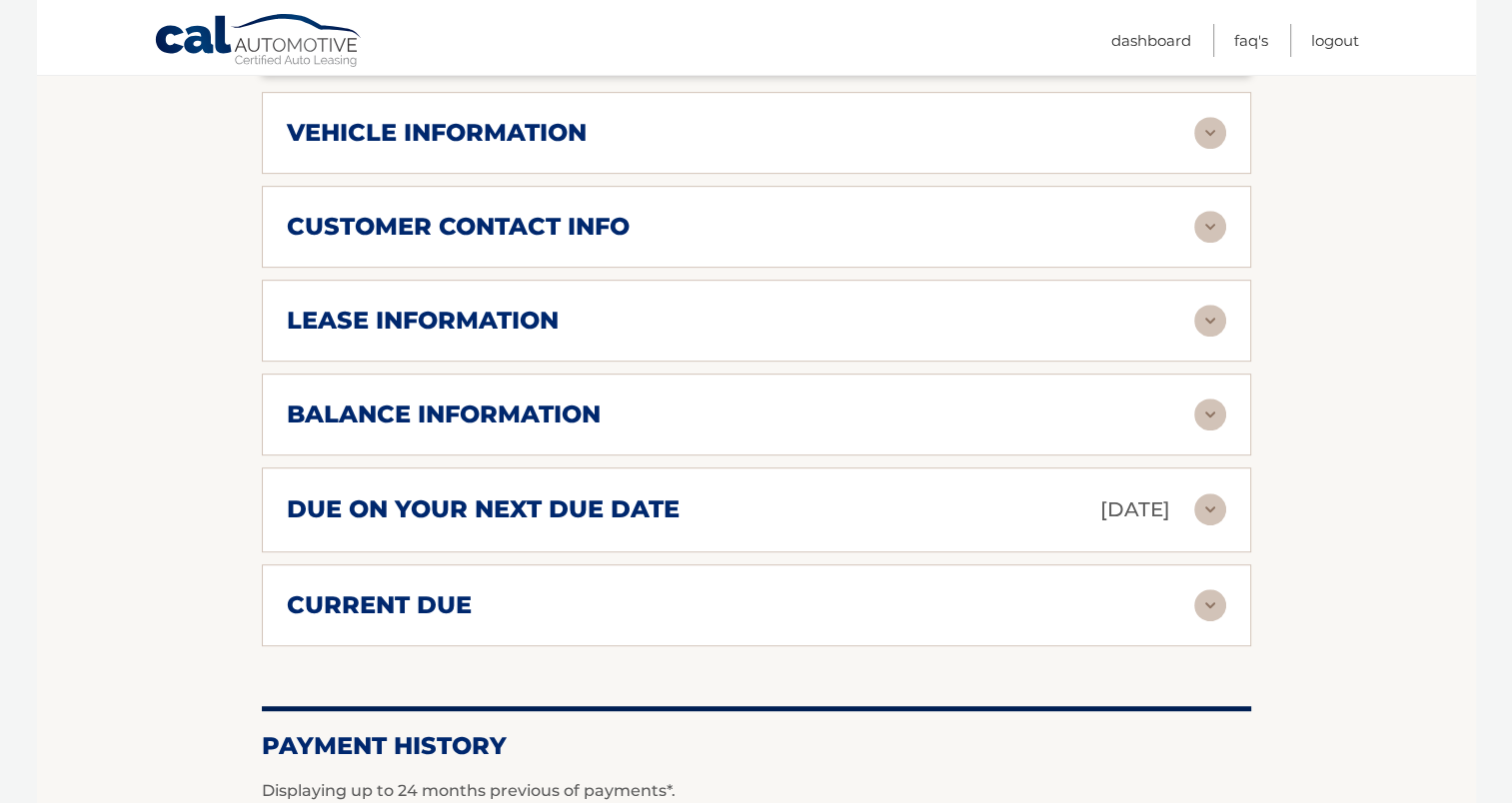 scroll, scrollTop: 983, scrollLeft: 0, axis: vertical 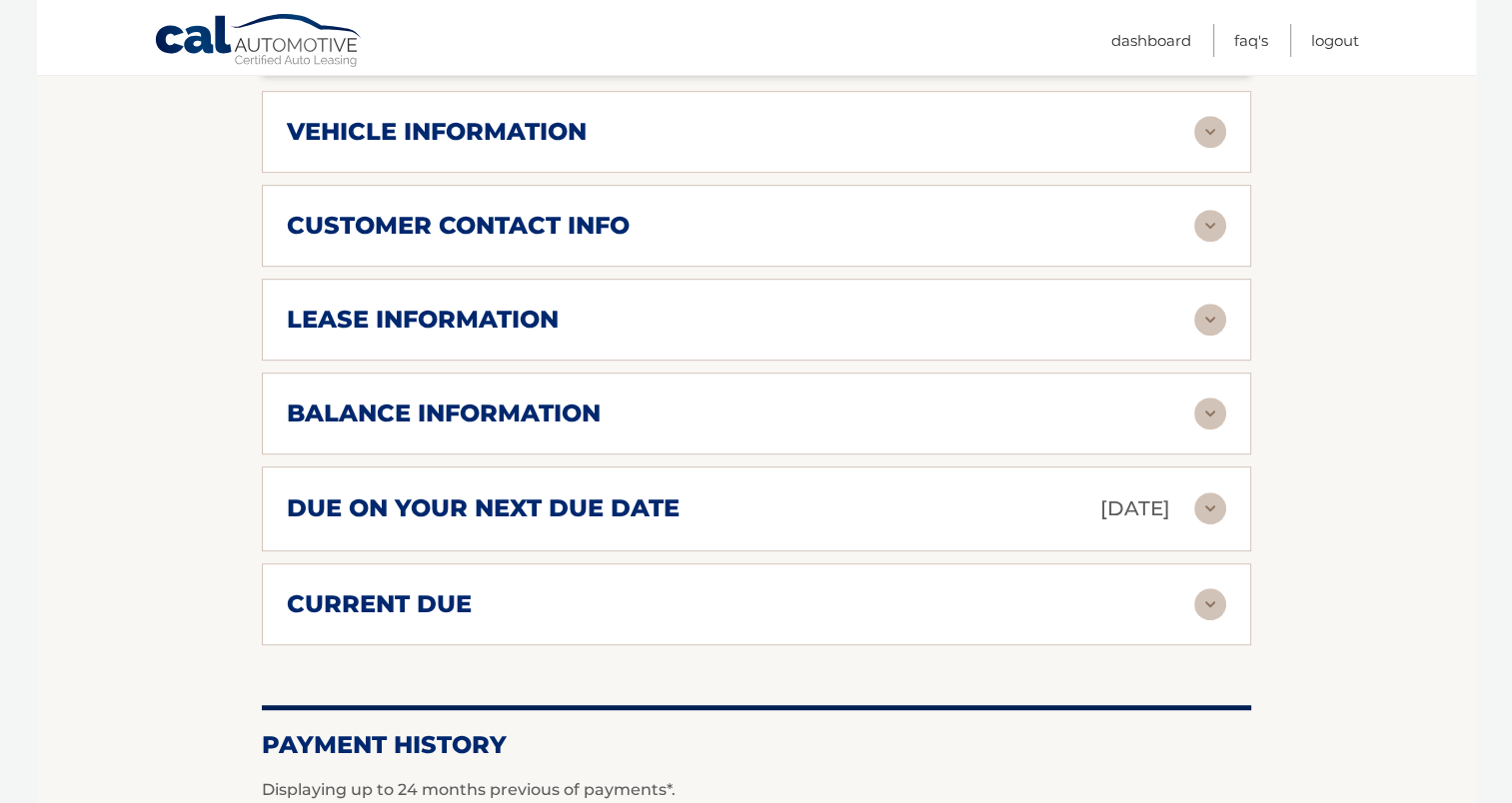 click at bounding box center (1210, 508) 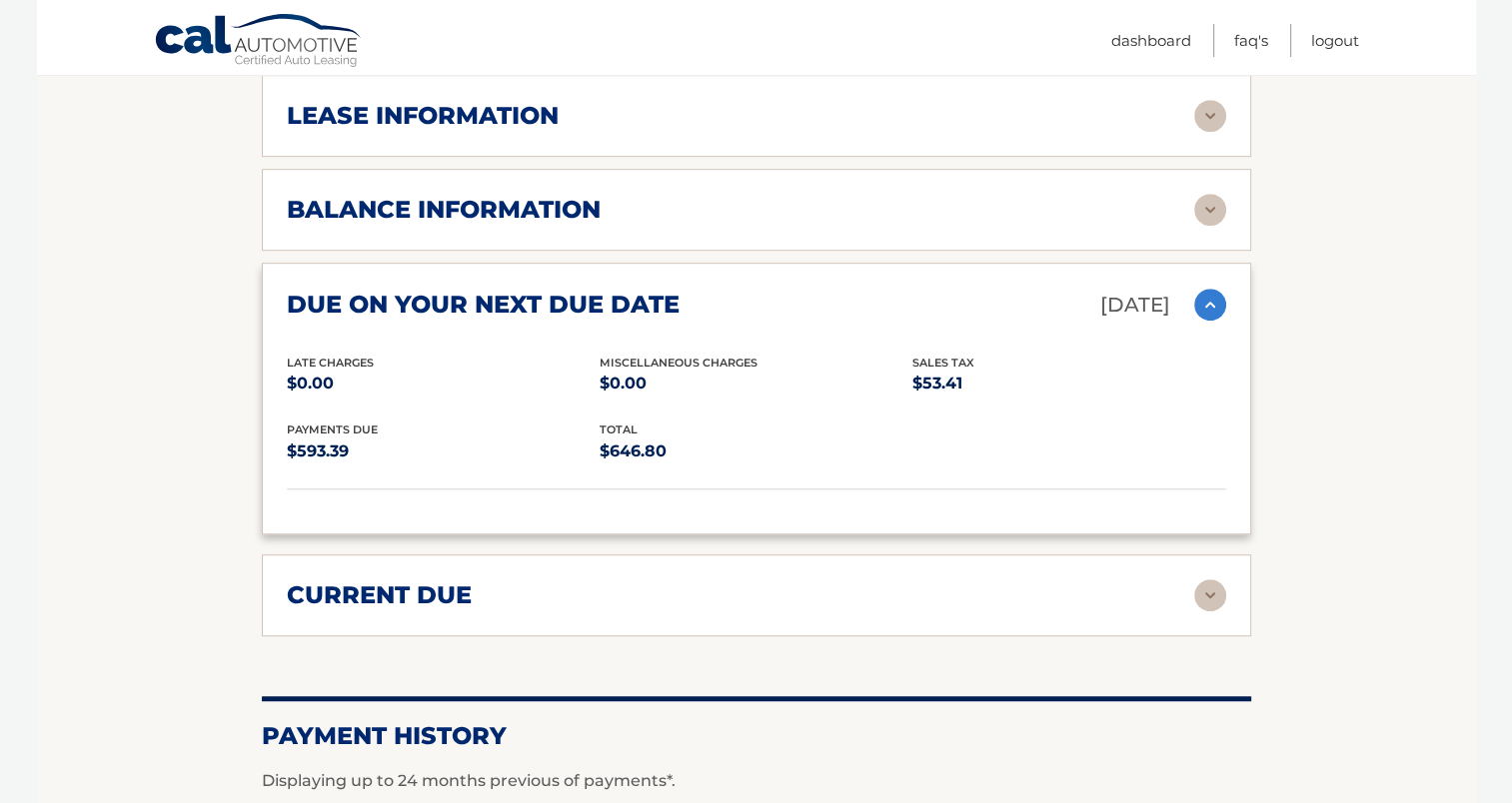 scroll, scrollTop: 1190, scrollLeft: 0, axis: vertical 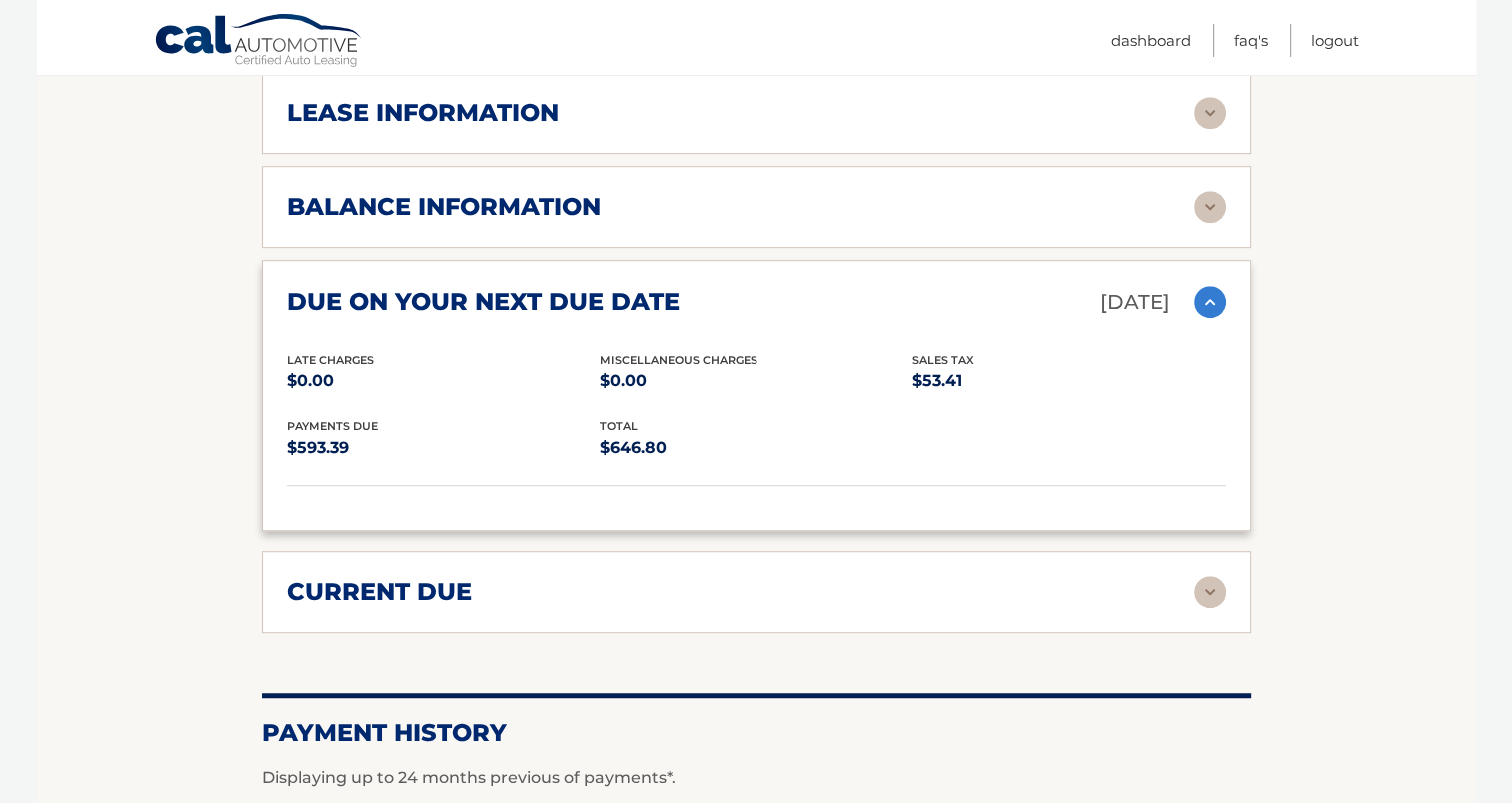 click at bounding box center (1210, 207) 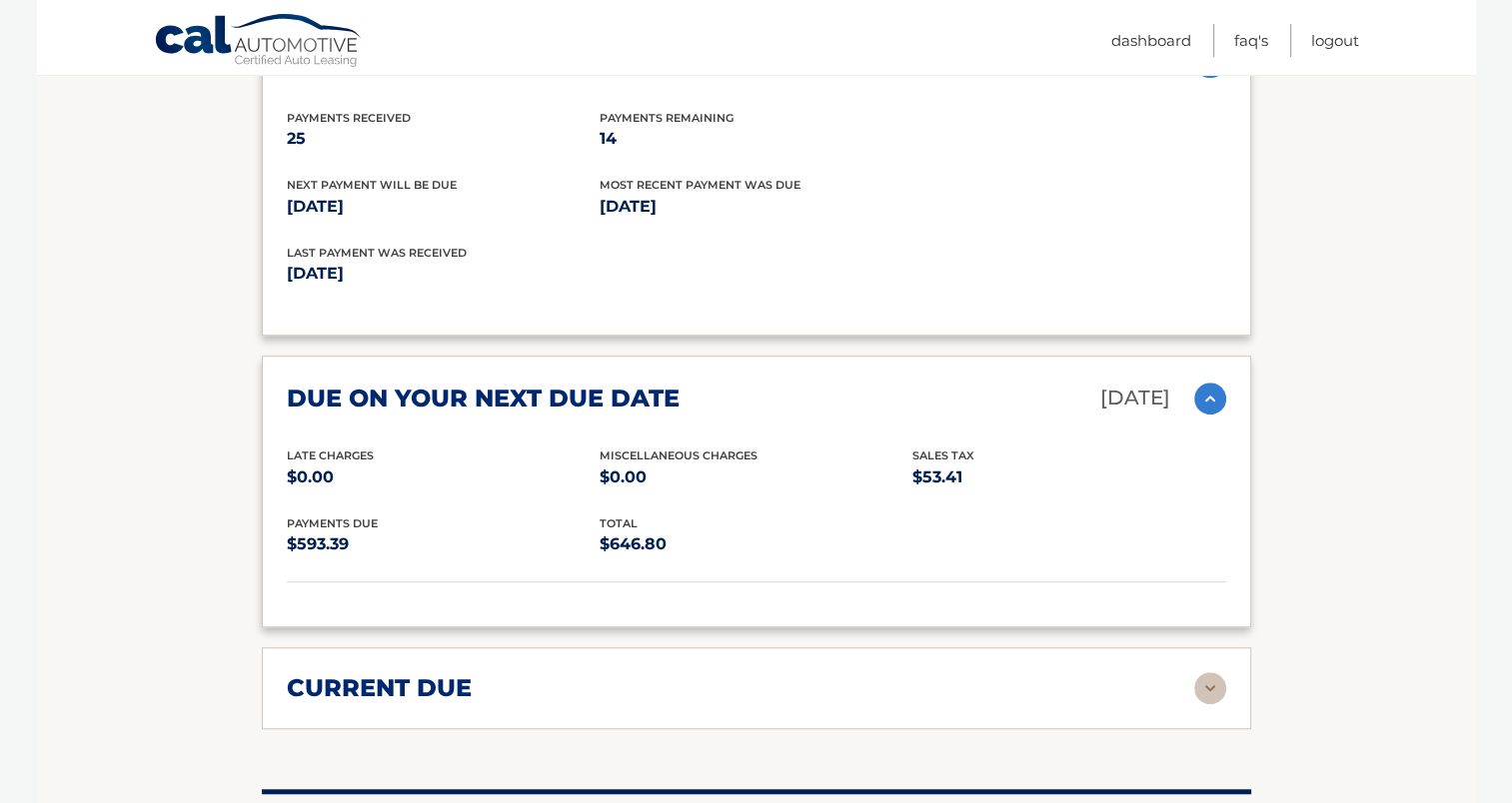 scroll, scrollTop: 1446, scrollLeft: 0, axis: vertical 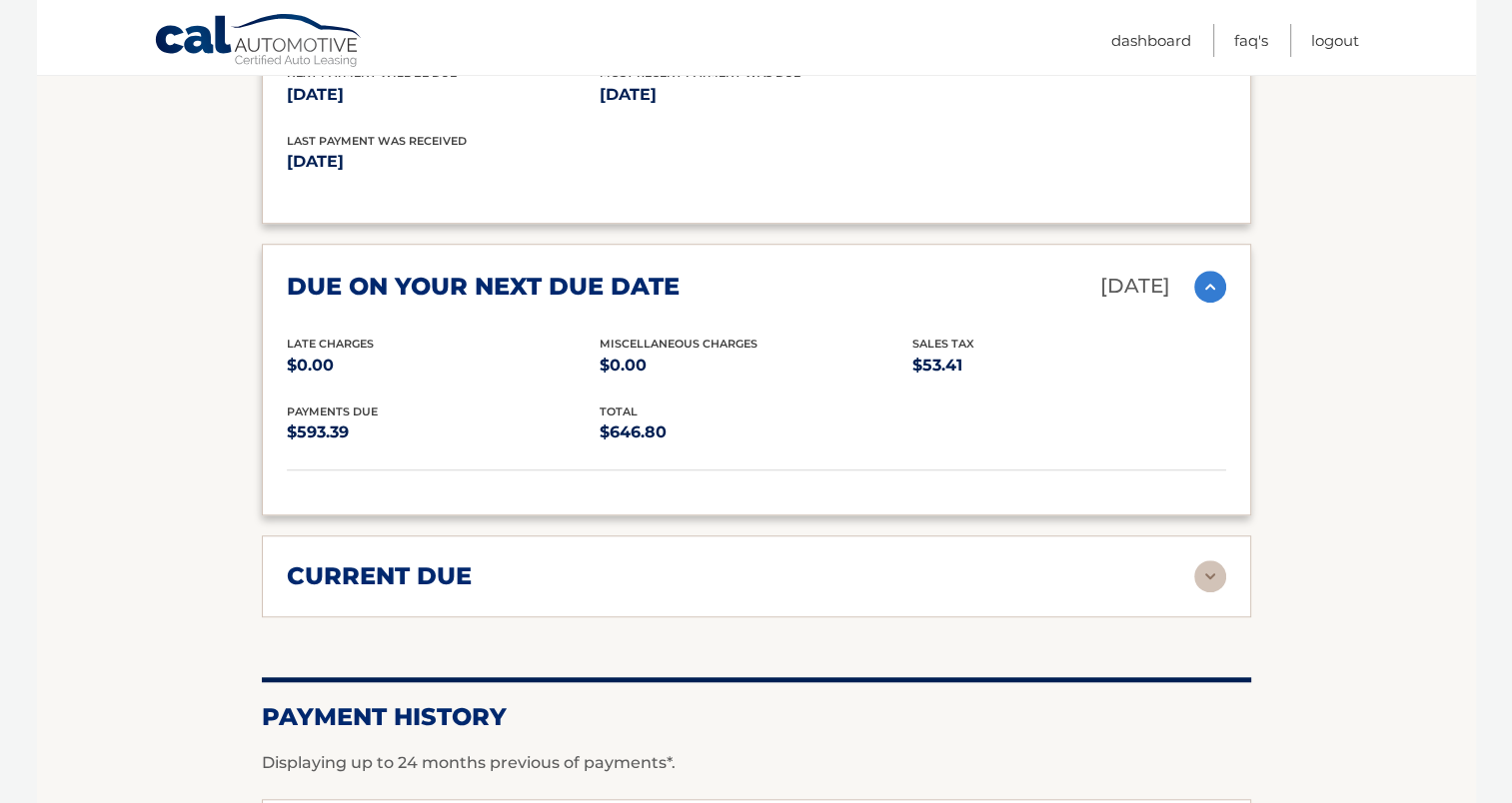click at bounding box center (1210, 576) 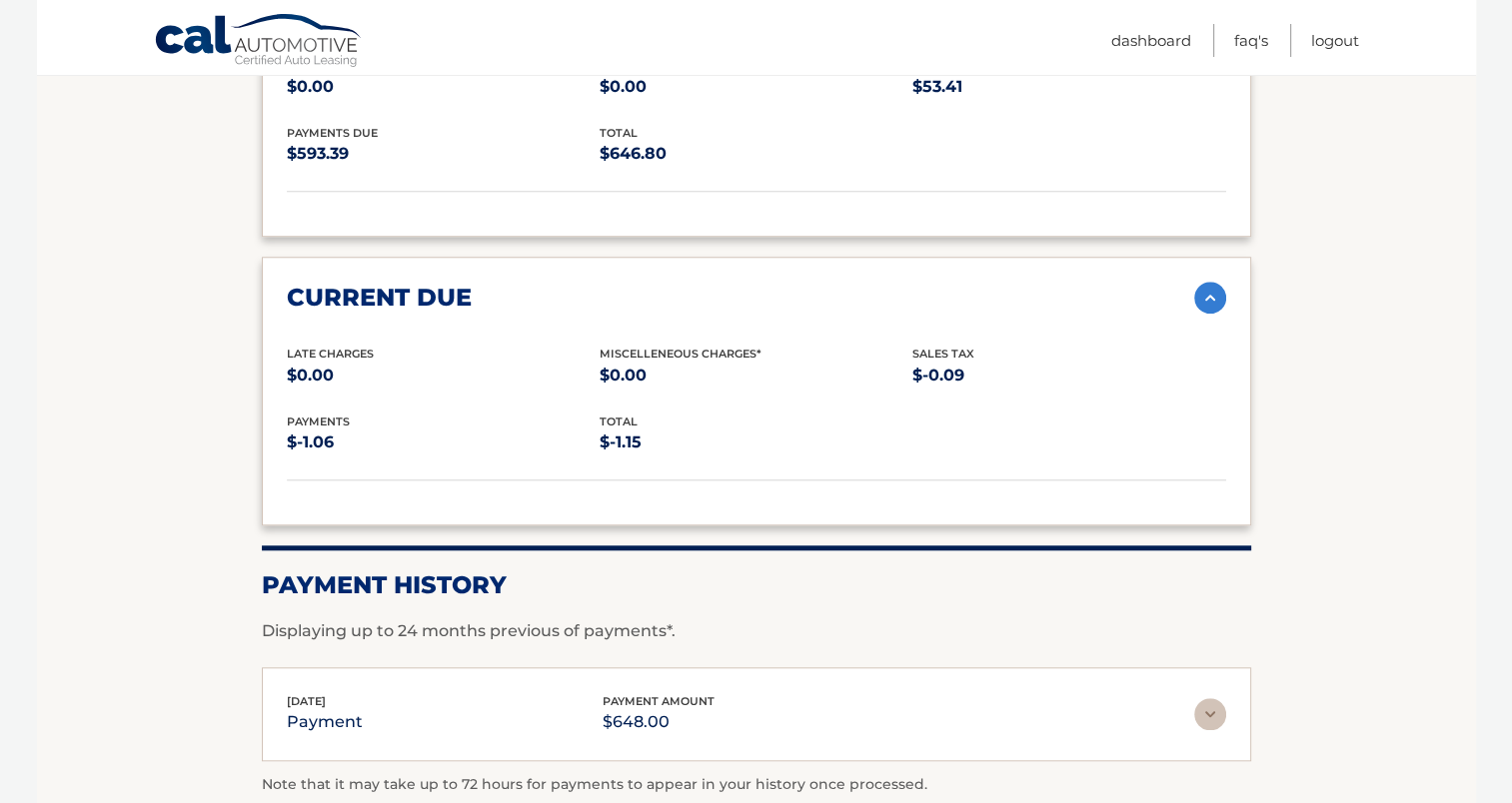 scroll, scrollTop: 1766, scrollLeft: 0, axis: vertical 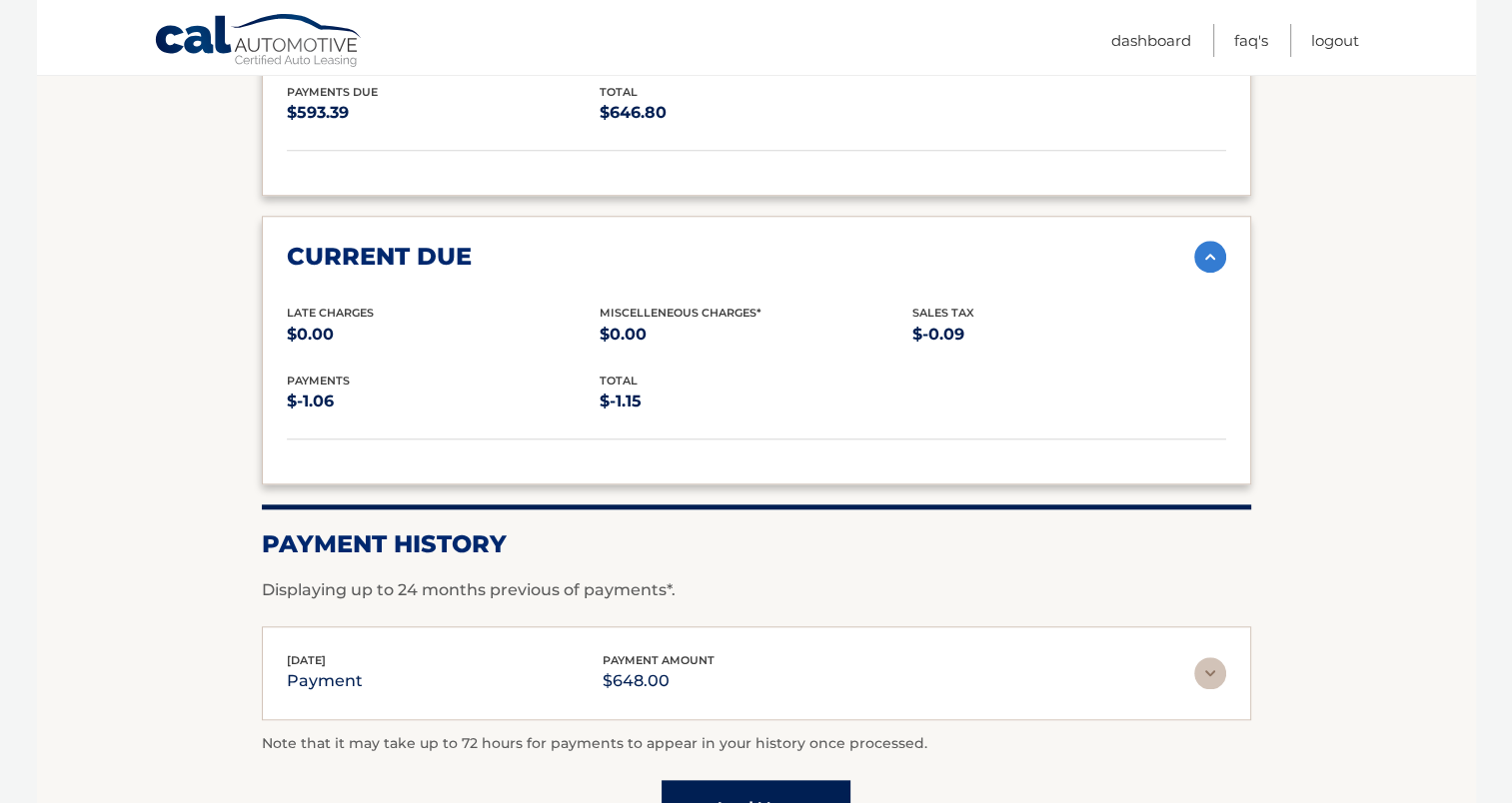 click at bounding box center (1210, 673) 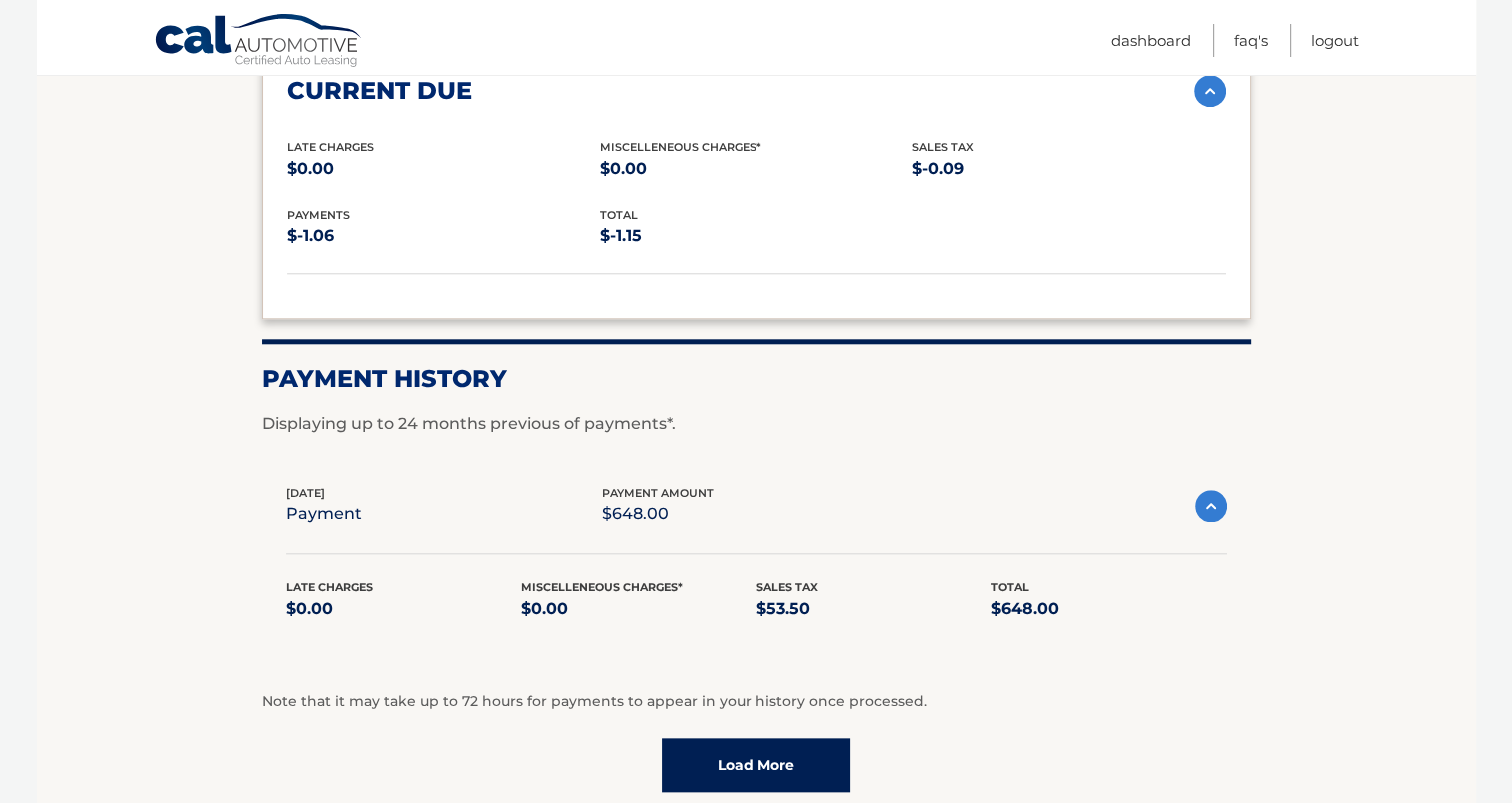 scroll, scrollTop: 1930, scrollLeft: 0, axis: vertical 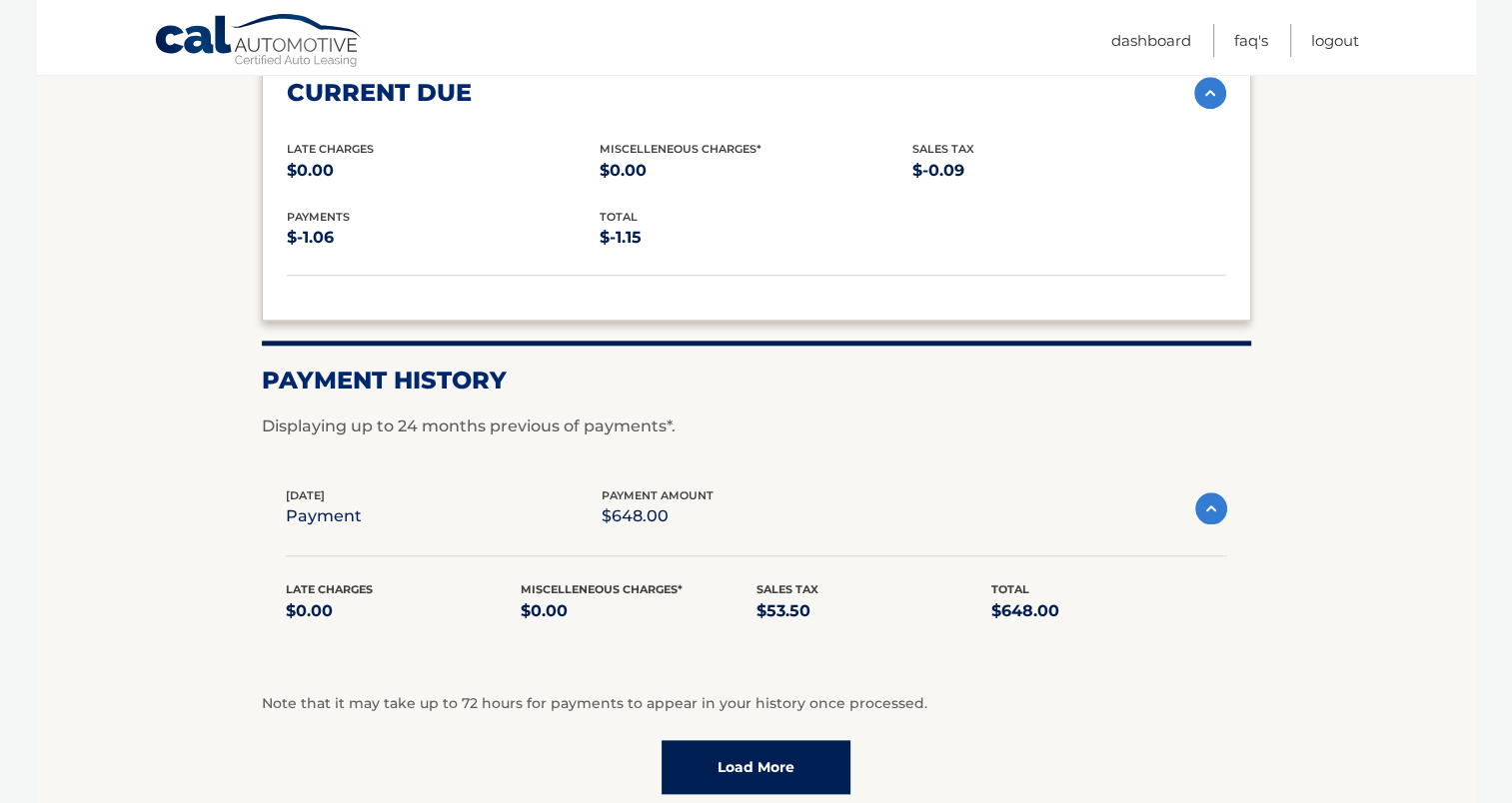 click at bounding box center [1211, 508] 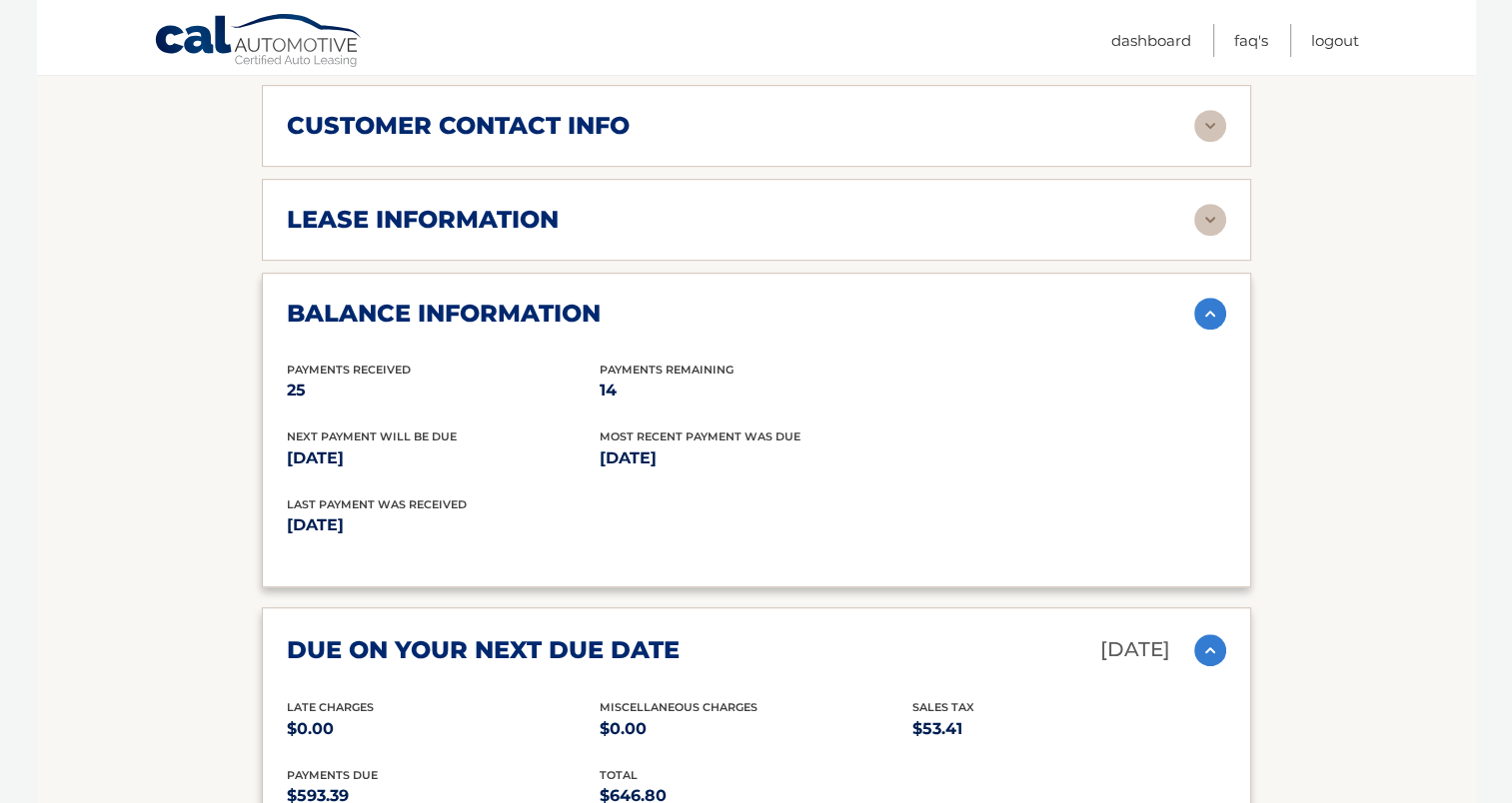 scroll, scrollTop: 1083, scrollLeft: 0, axis: vertical 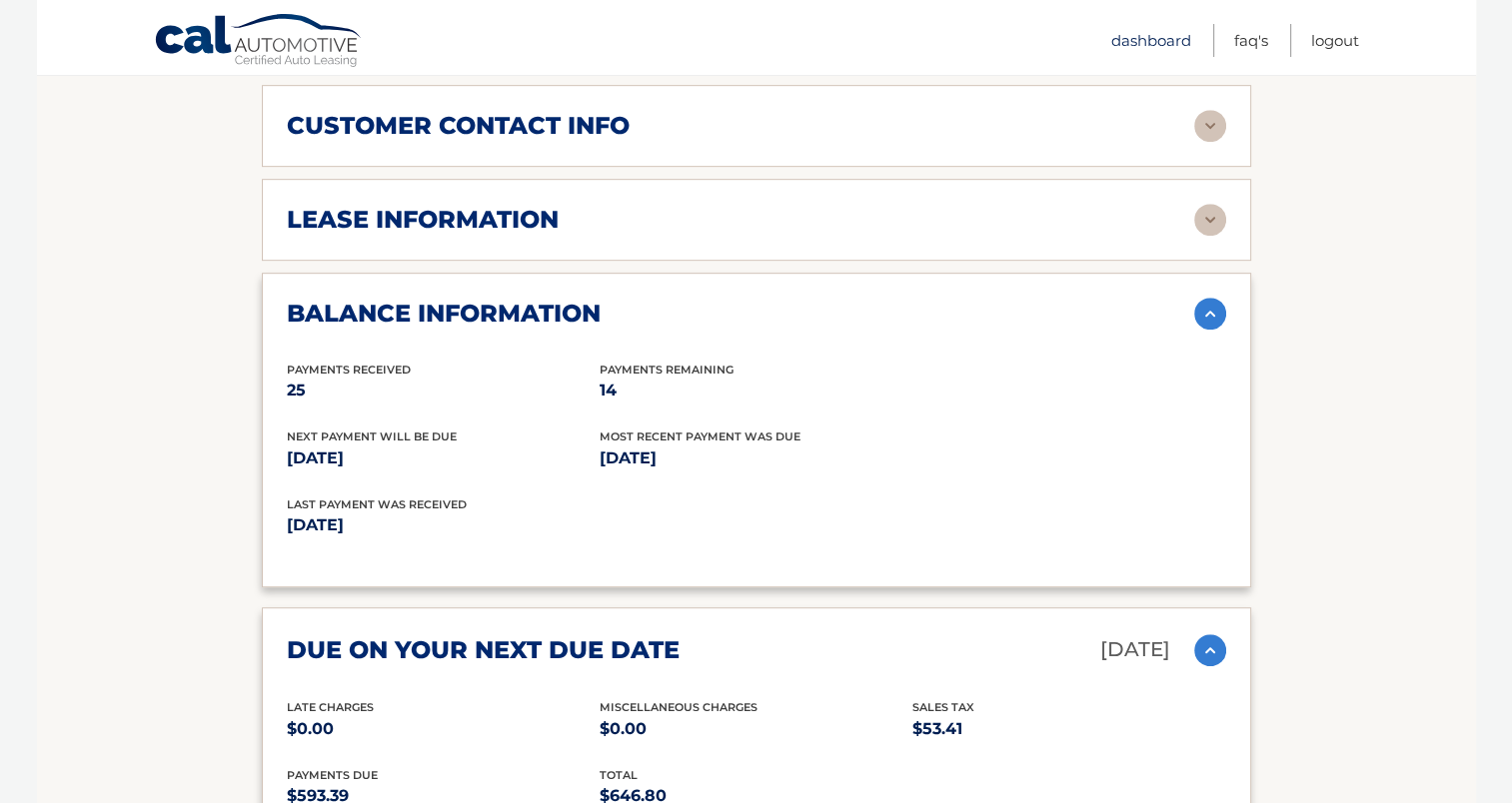 click on "Dashboard" at bounding box center (1151, 40) 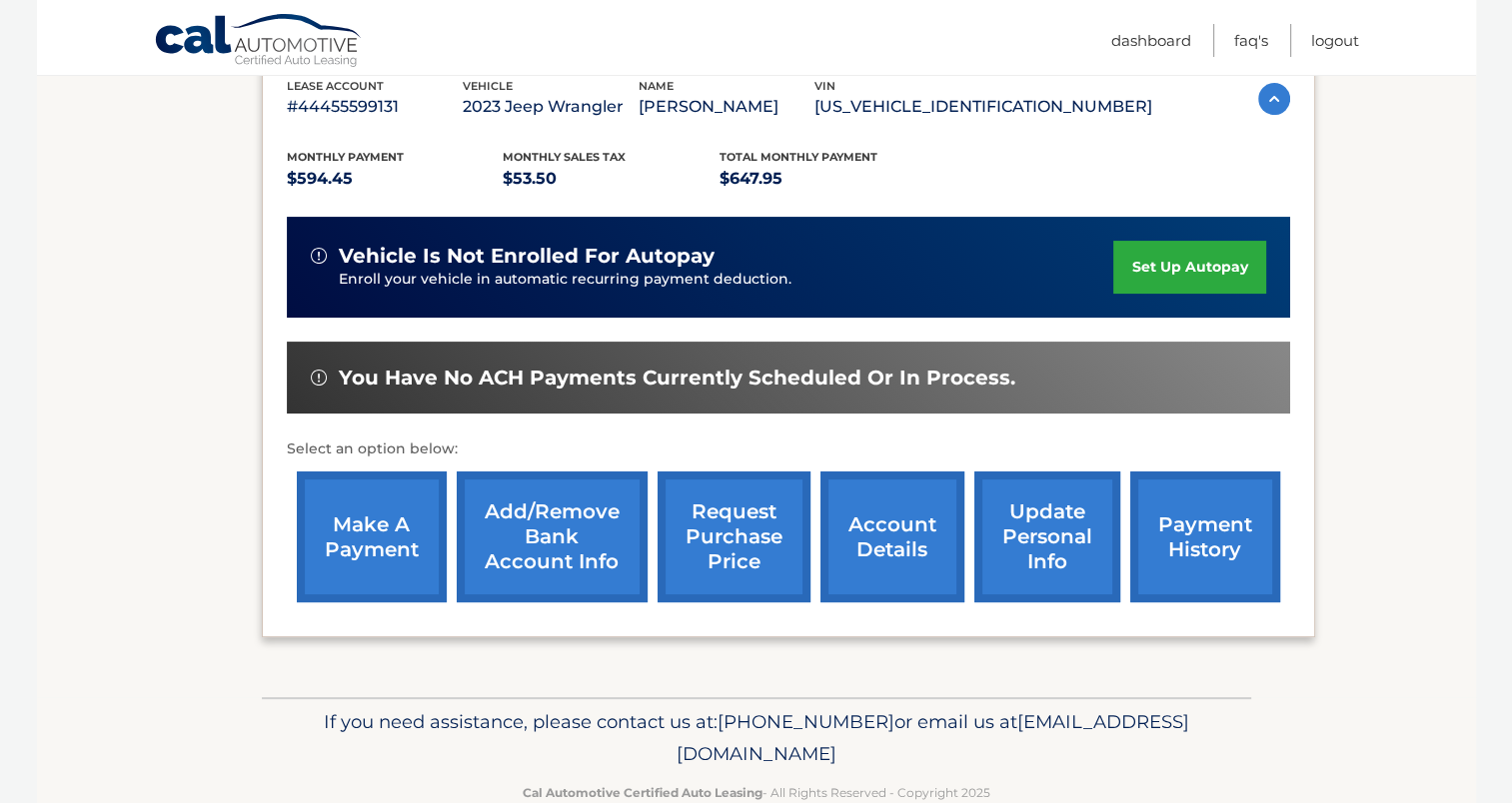 scroll, scrollTop: 404, scrollLeft: 0, axis: vertical 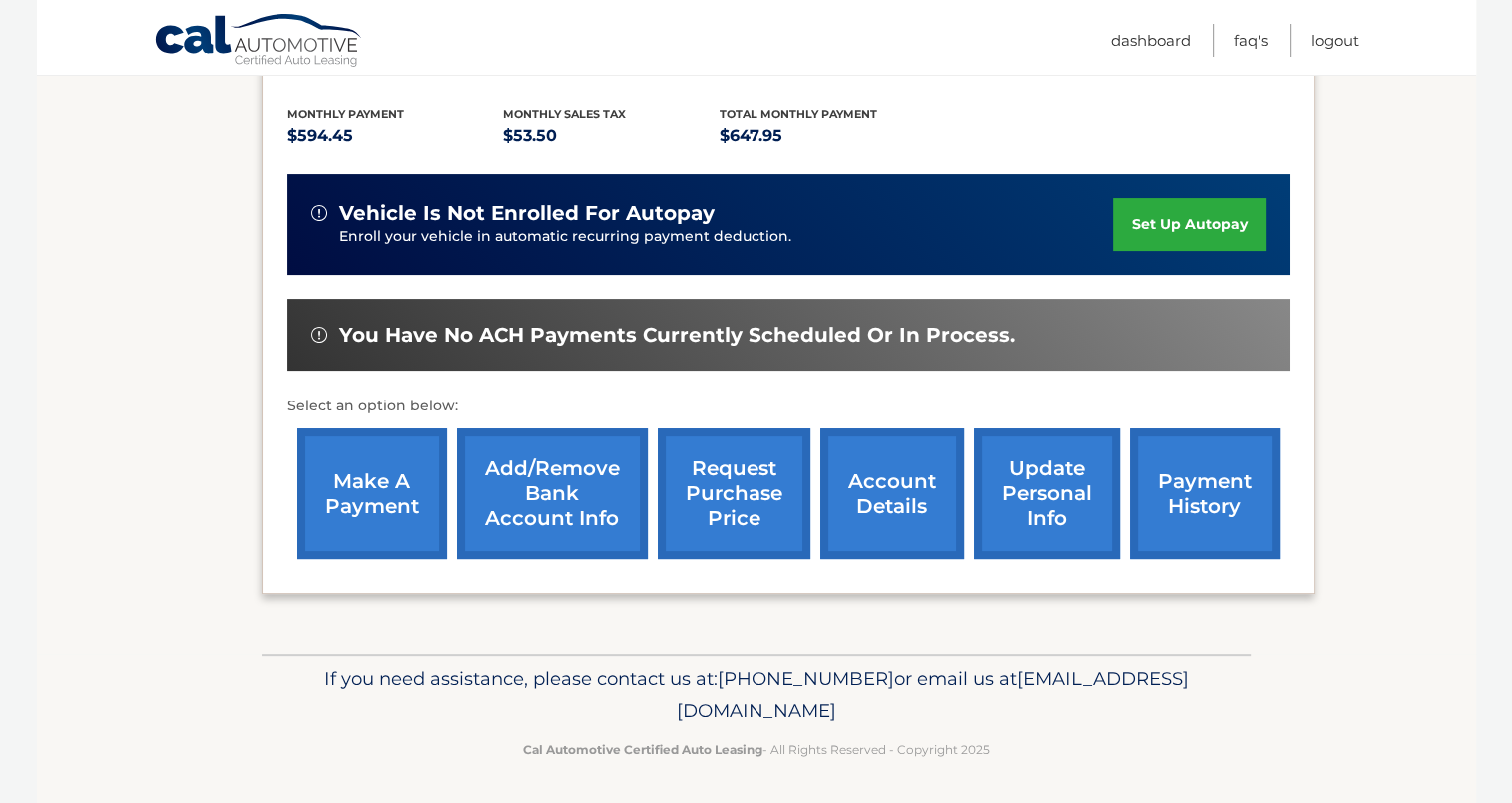 click on "make a payment" at bounding box center [372, 493] 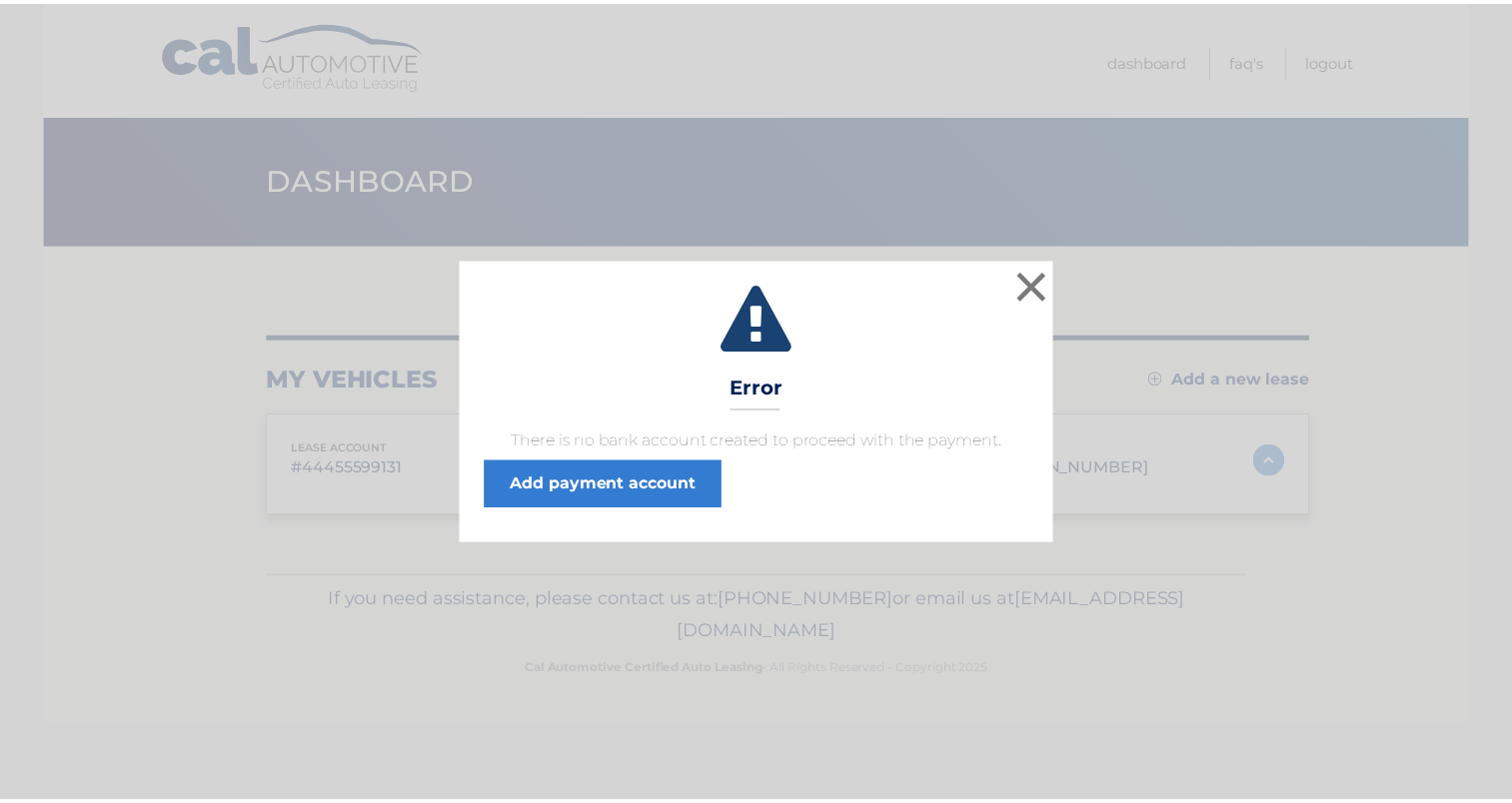 scroll, scrollTop: 0, scrollLeft: 0, axis: both 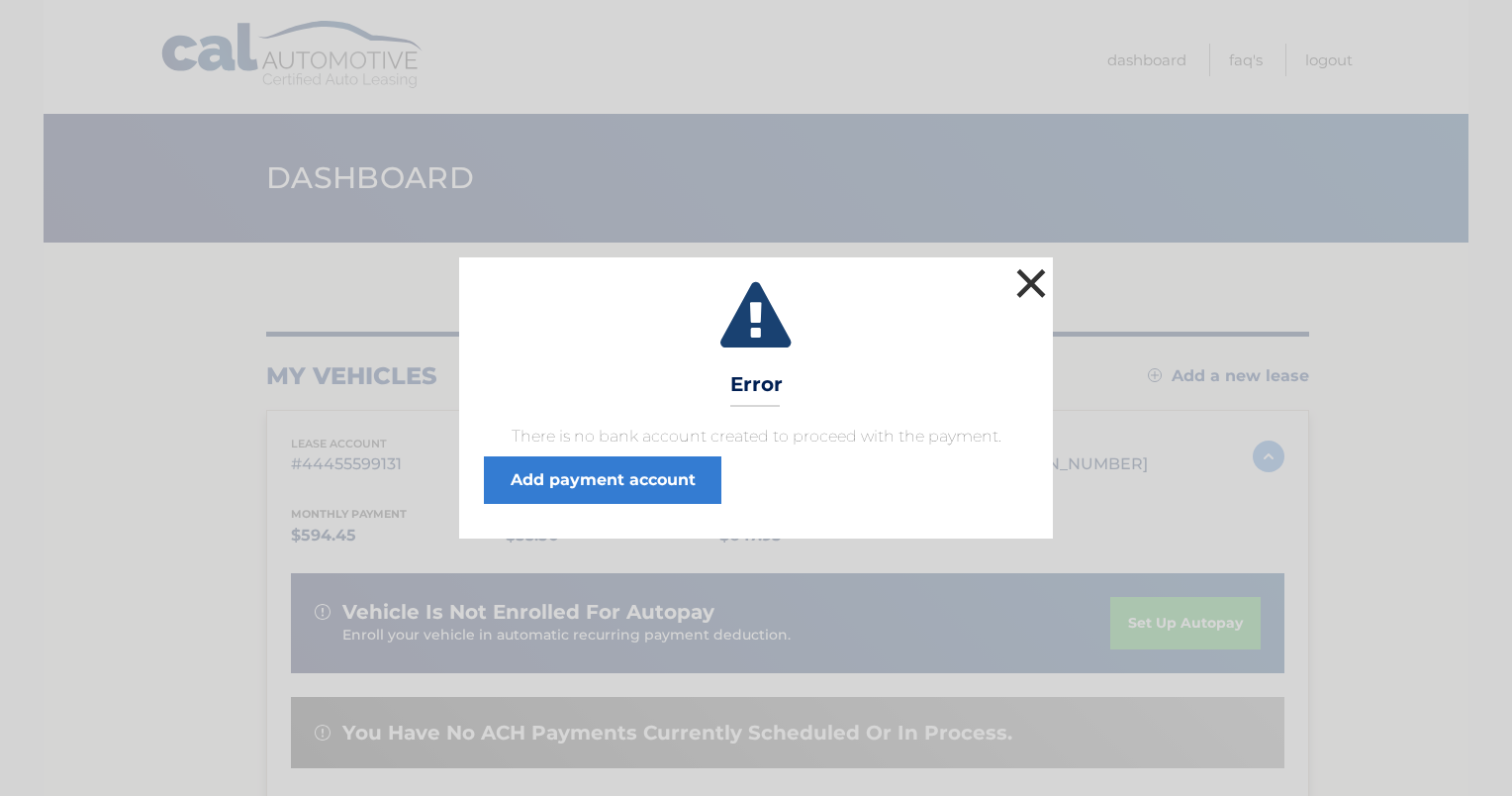 click on "×" at bounding box center (1031, 283) 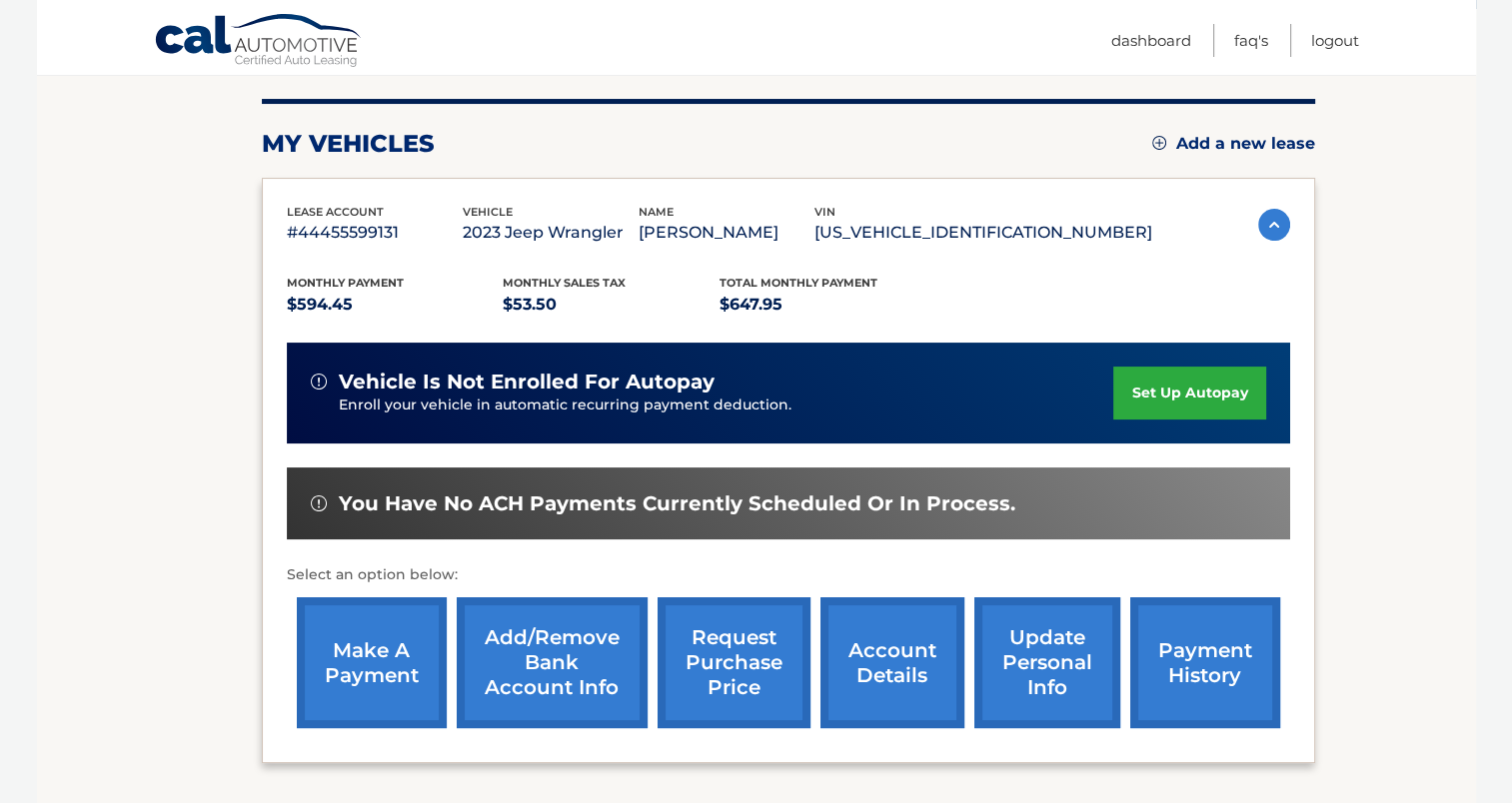 scroll, scrollTop: 404, scrollLeft: 0, axis: vertical 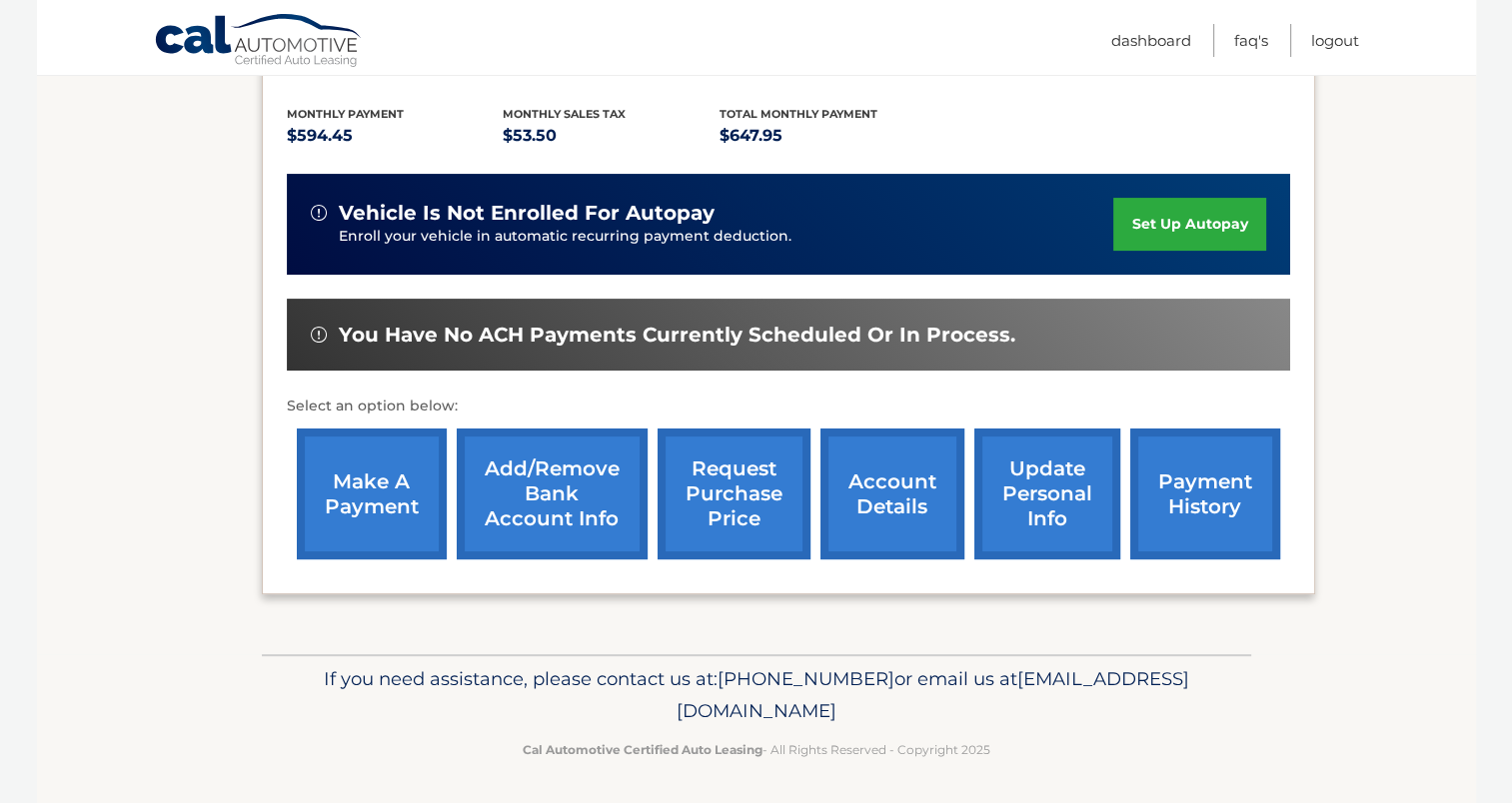 click on "account details" at bounding box center [892, 493] 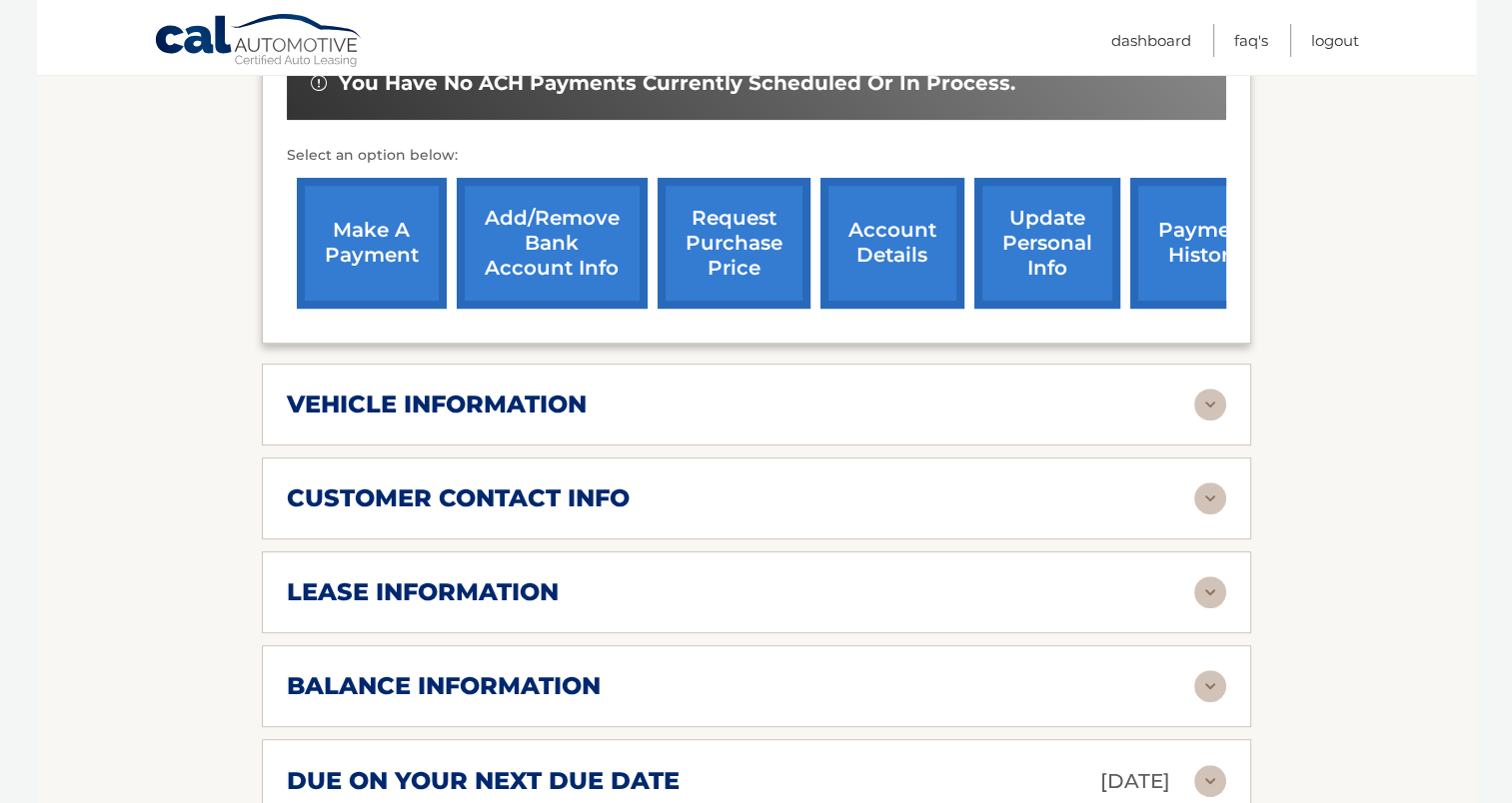 scroll, scrollTop: 723, scrollLeft: 0, axis: vertical 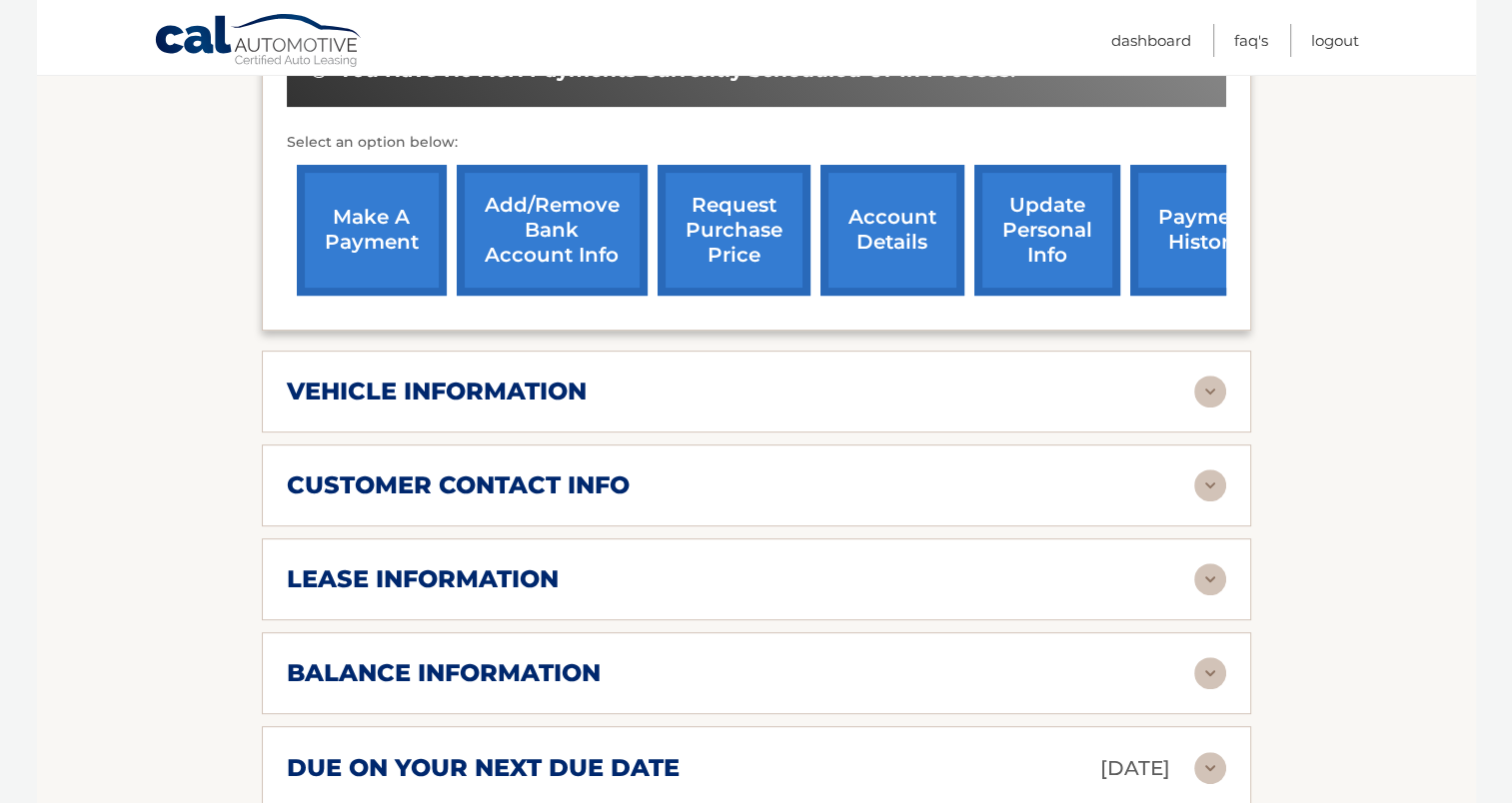click at bounding box center [1210, 392] 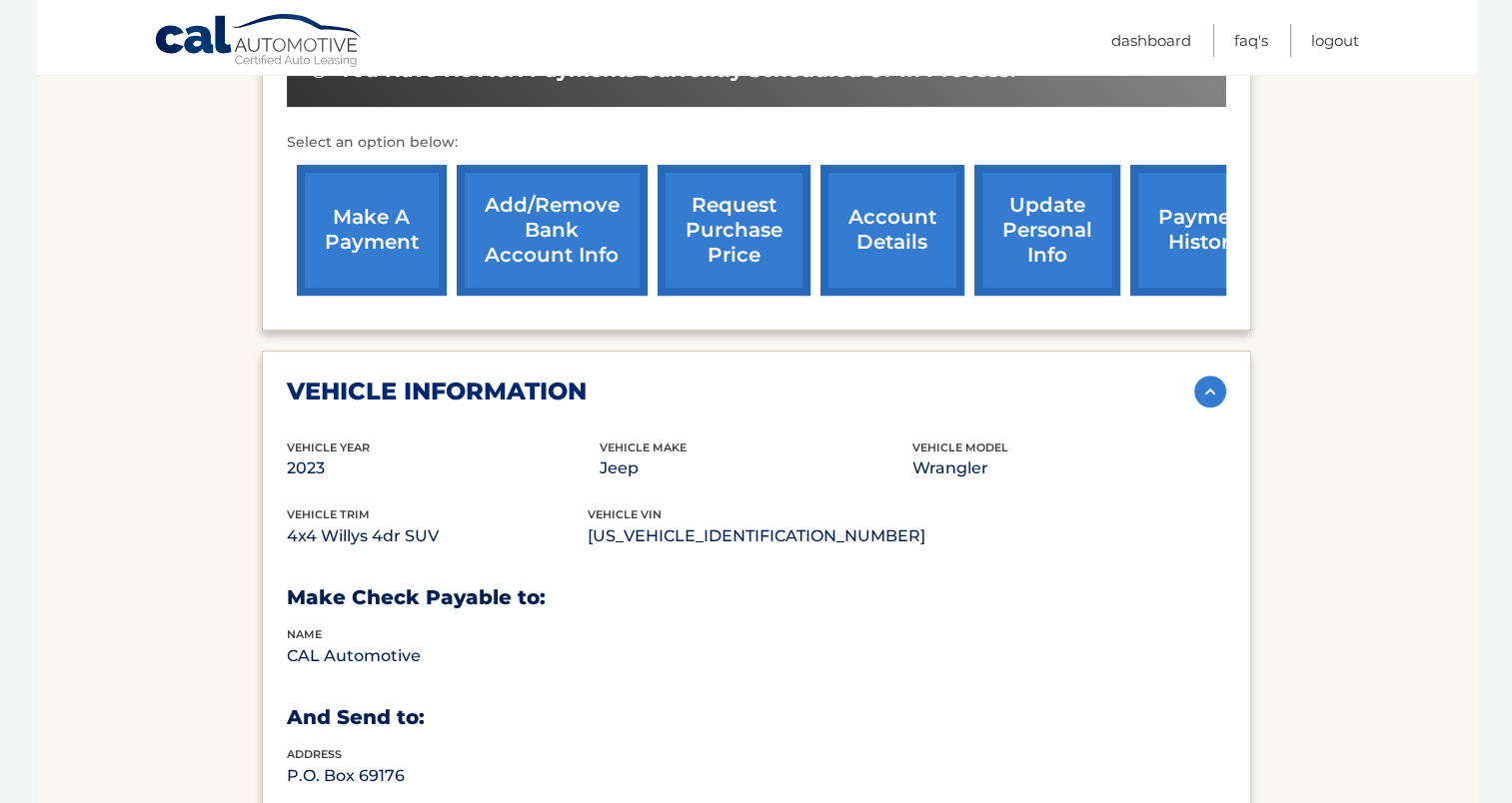 click at bounding box center (1210, 392) 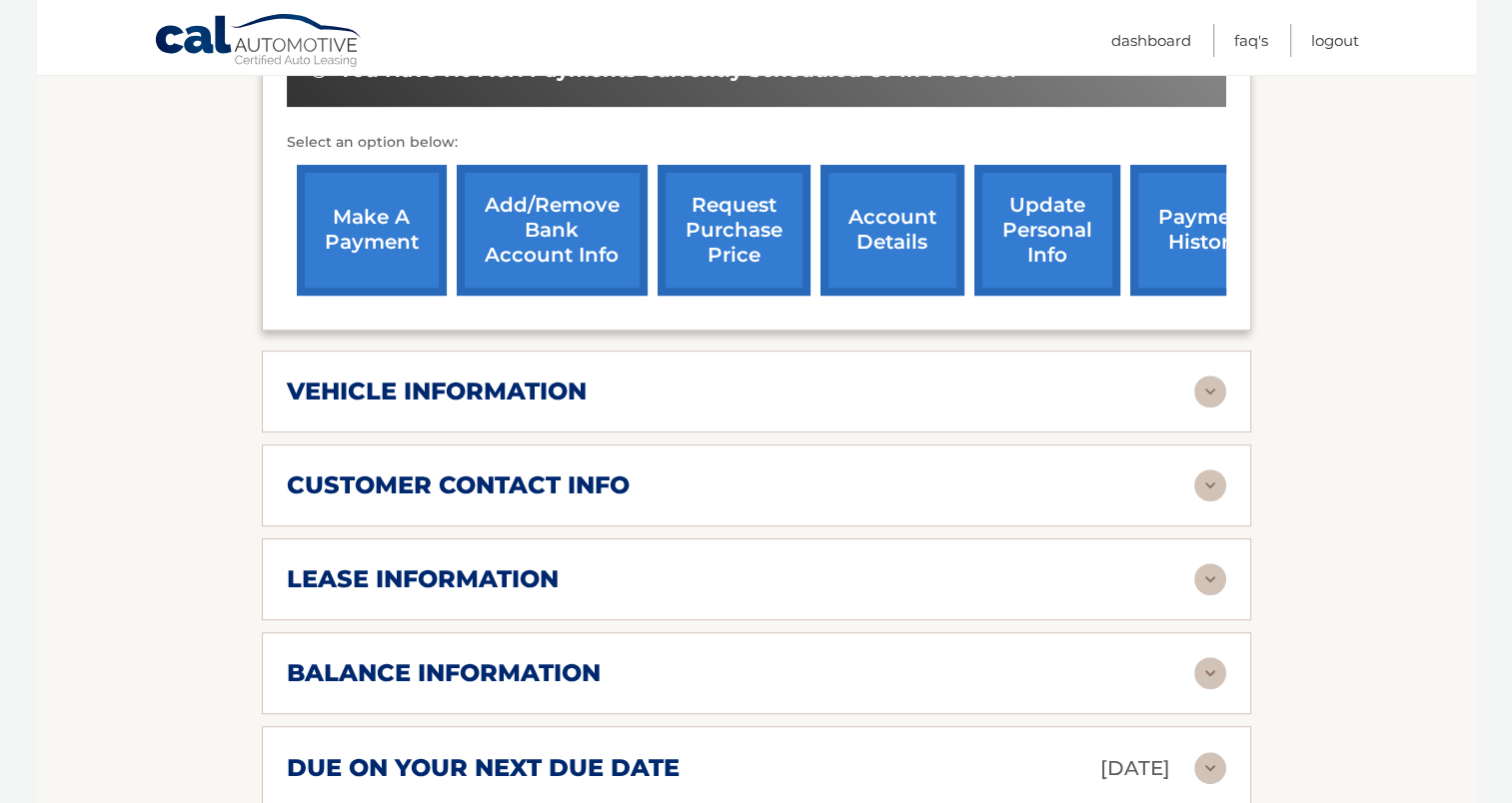 click at bounding box center [1210, 485] 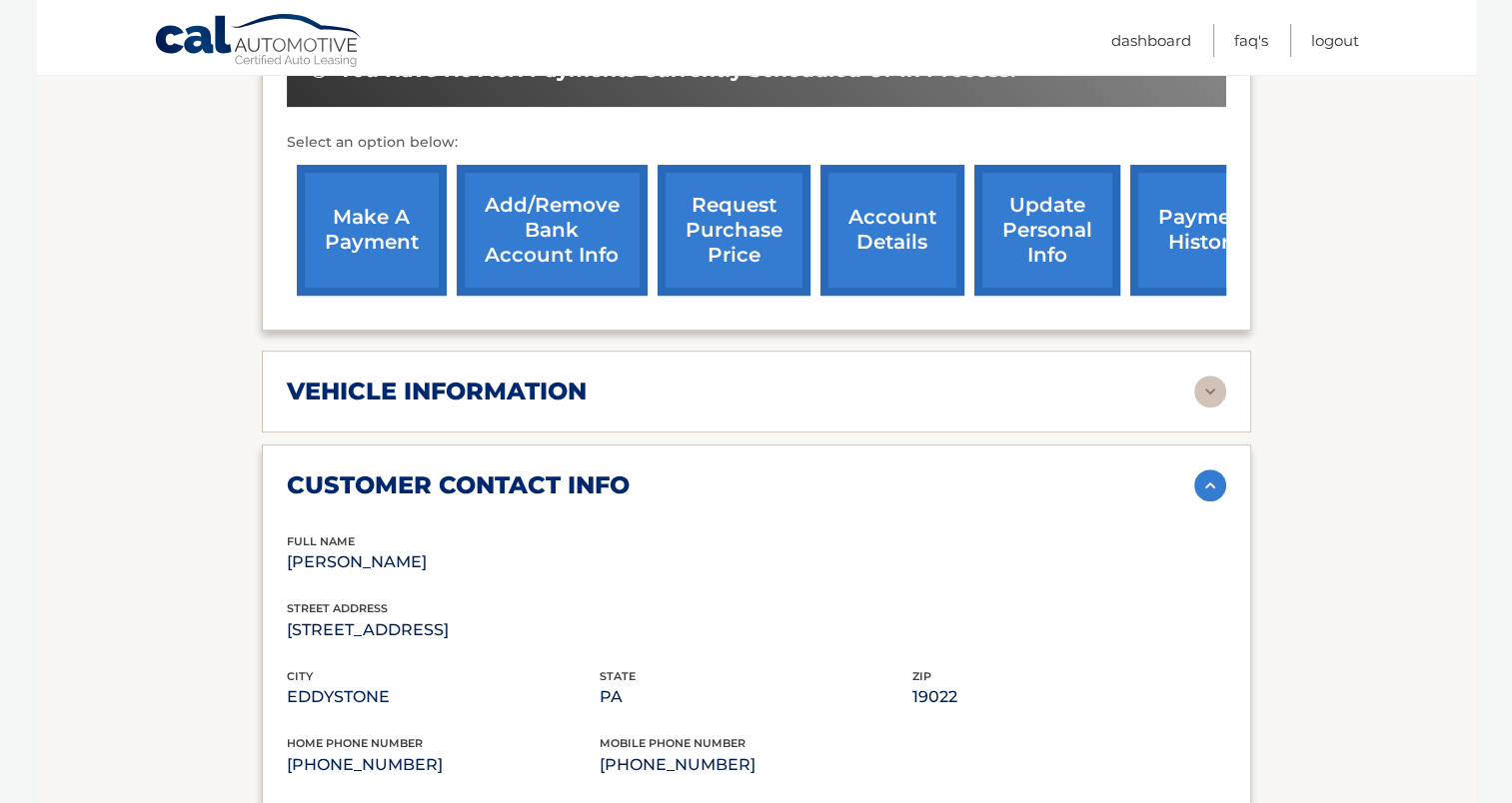 click at bounding box center (1210, 485) 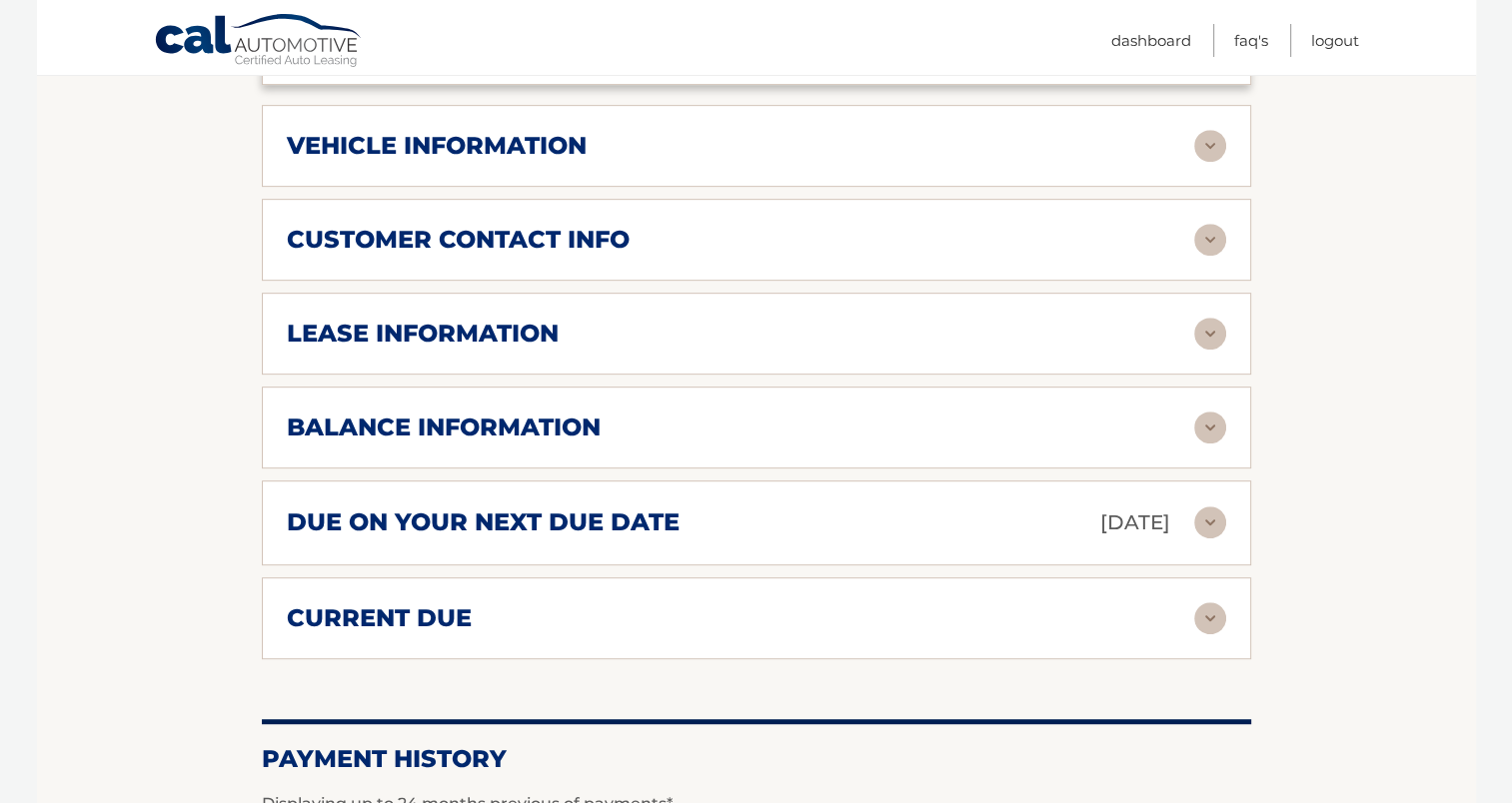 scroll, scrollTop: 967, scrollLeft: 0, axis: vertical 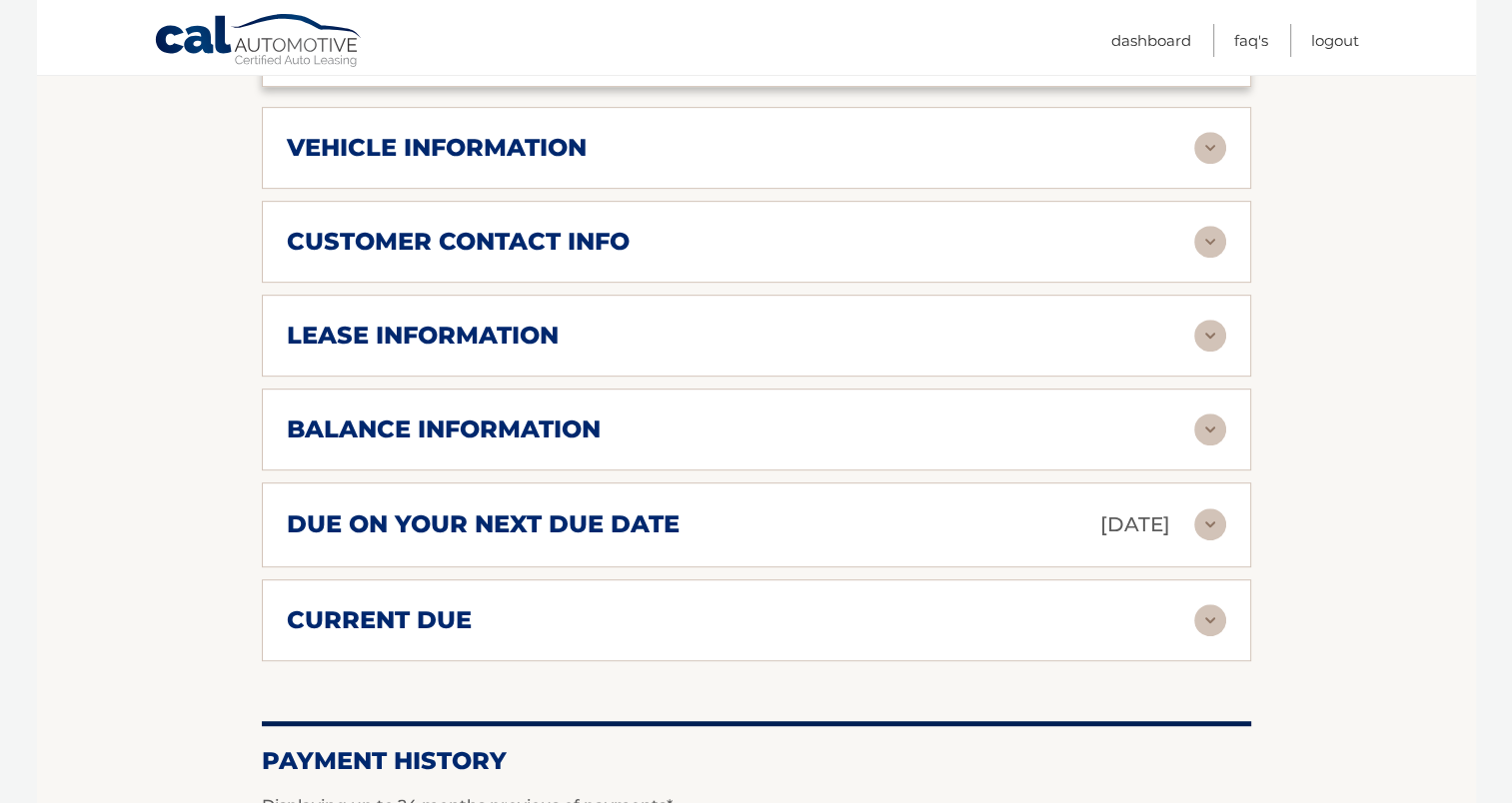 click at bounding box center (1210, 336) 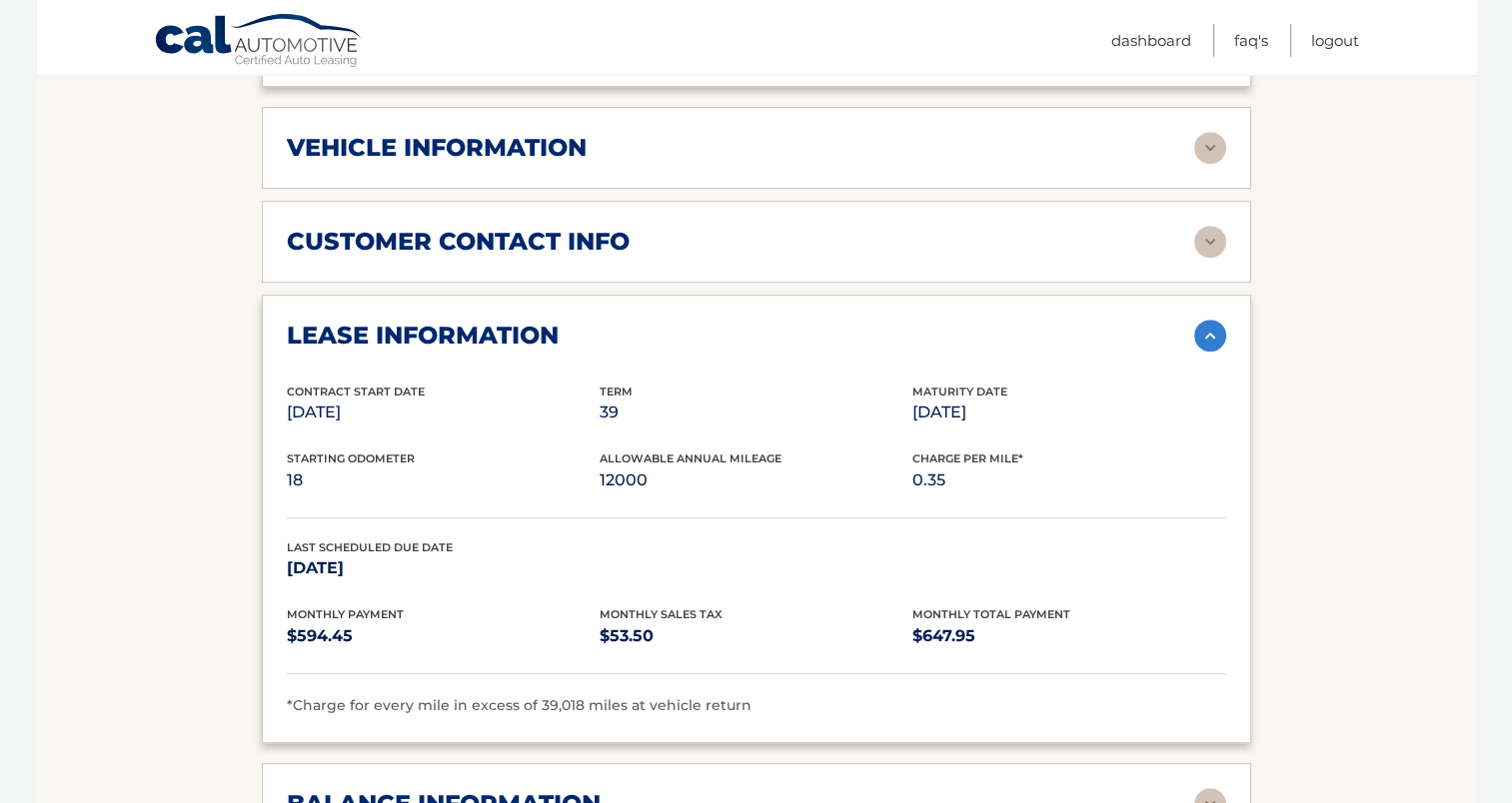 click at bounding box center (1210, 336) 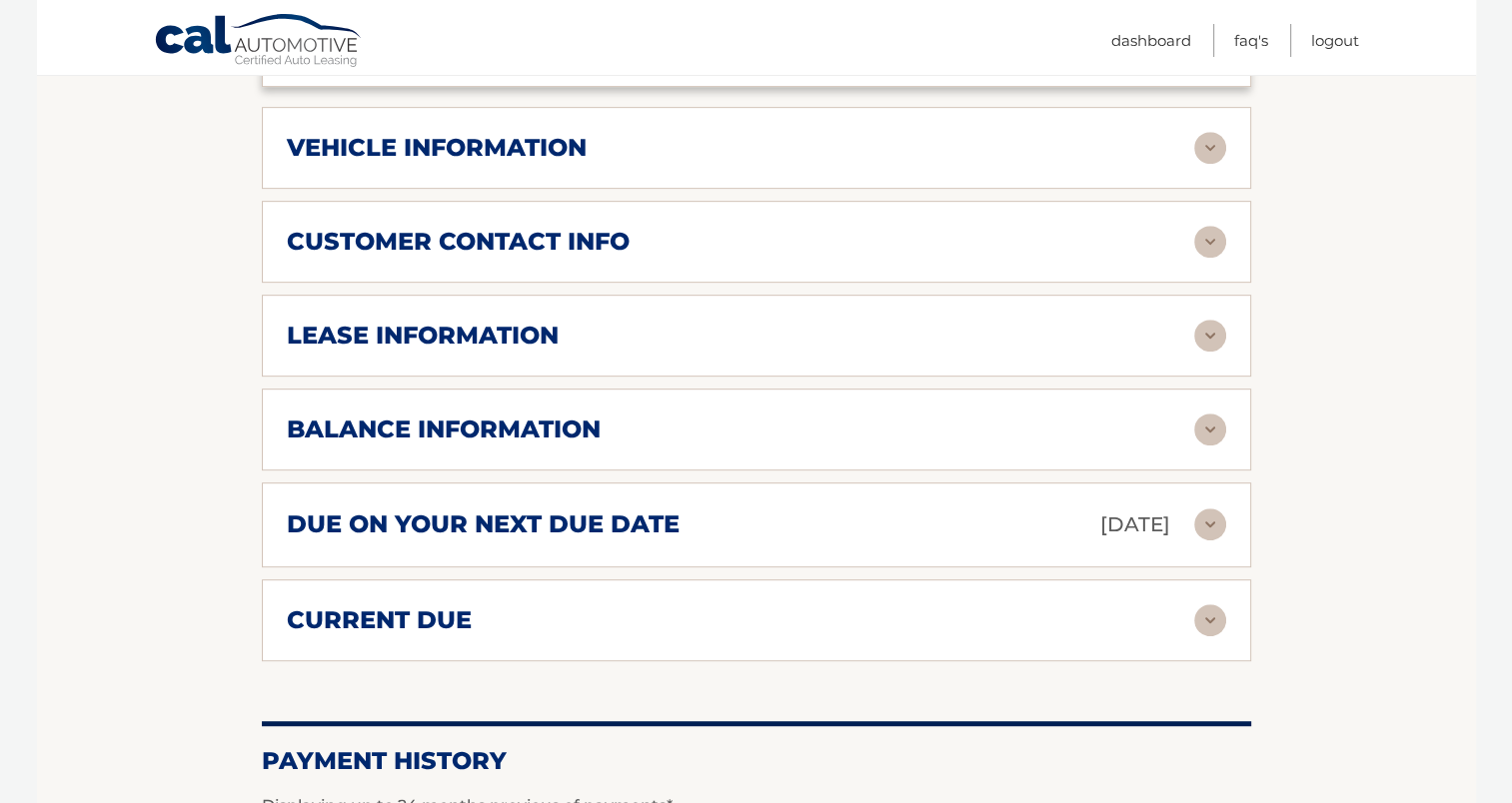 click at bounding box center [1210, 429] 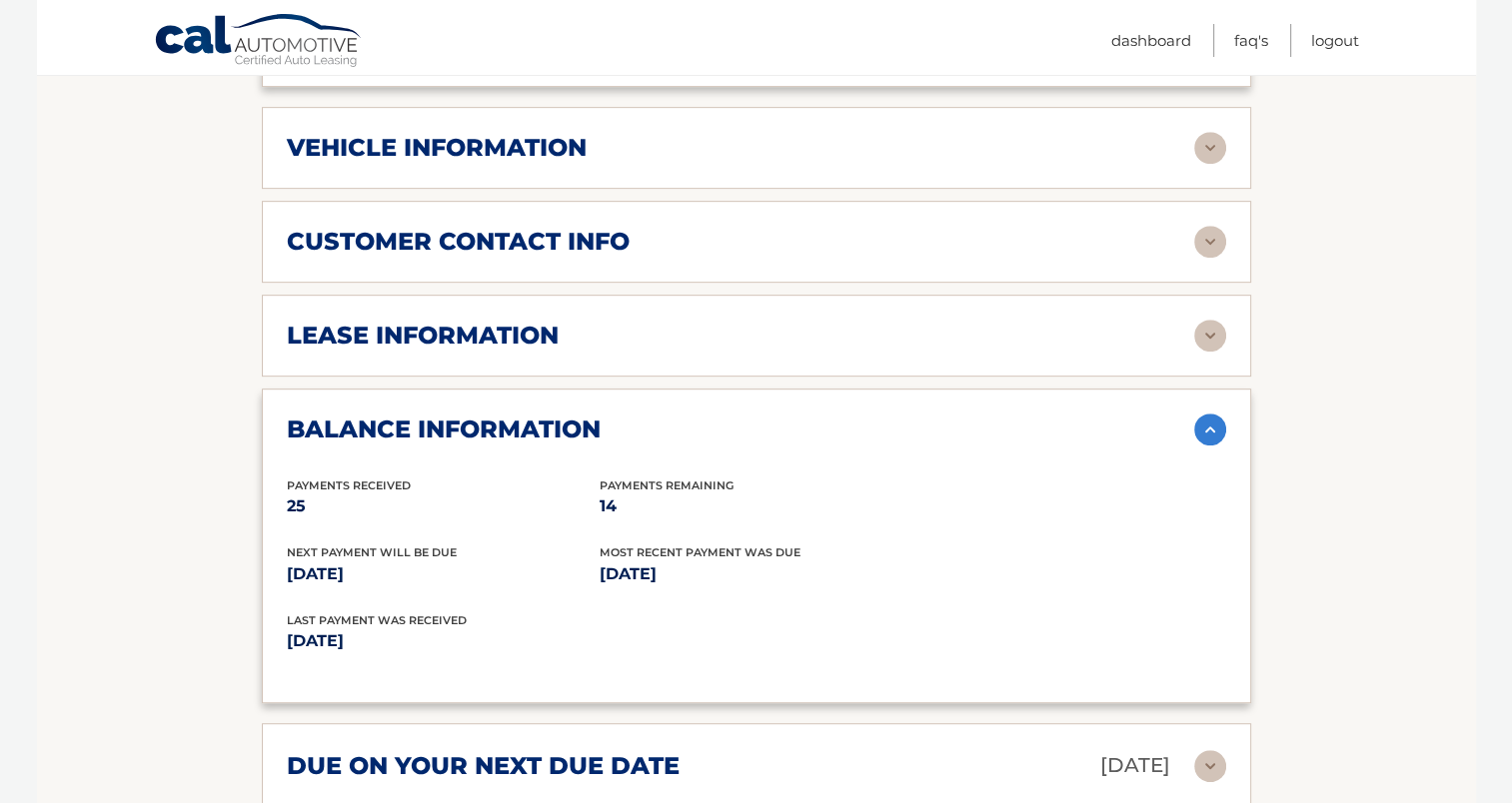 click at bounding box center (1210, 429) 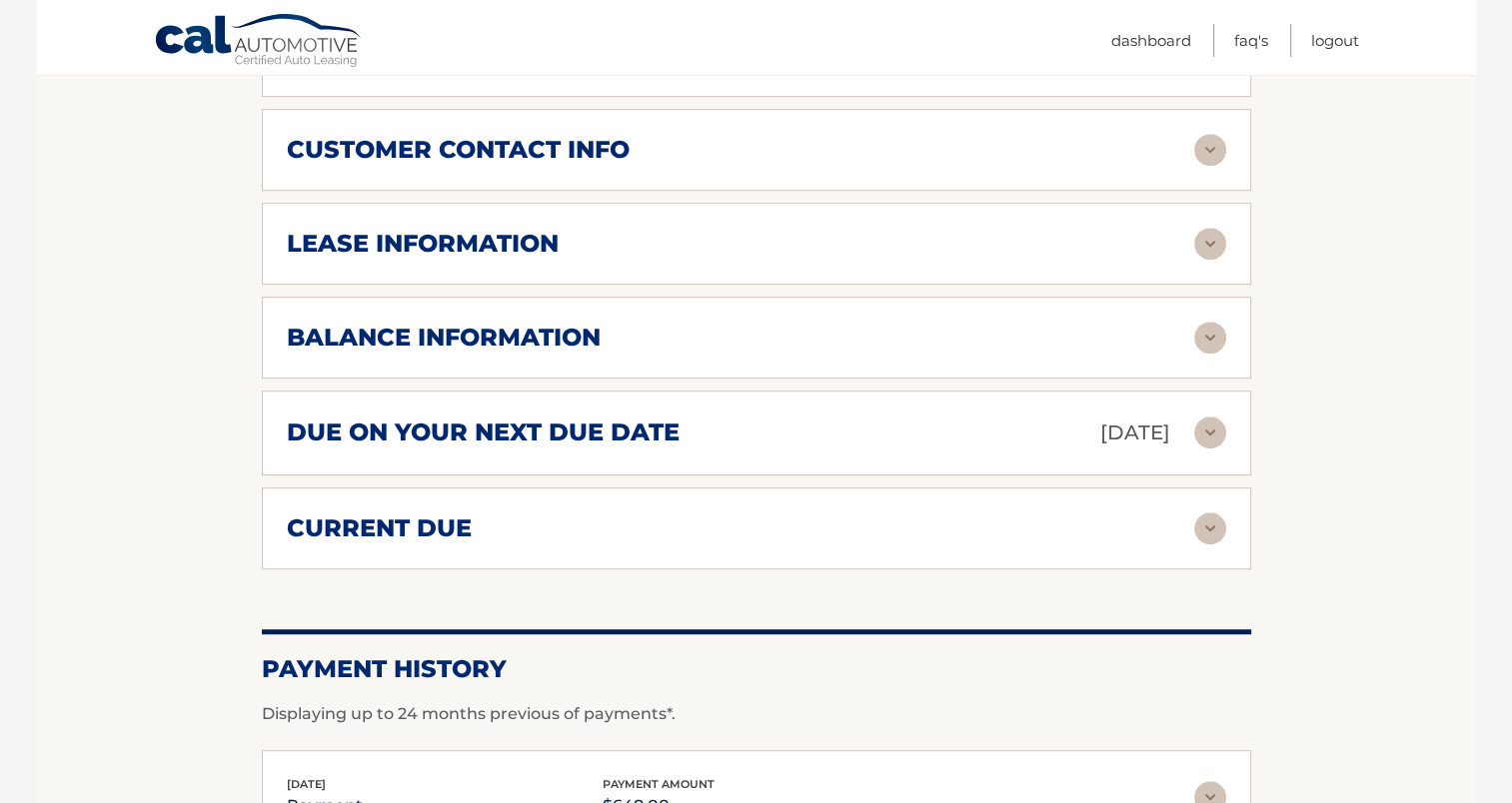 scroll, scrollTop: 1063, scrollLeft: 0, axis: vertical 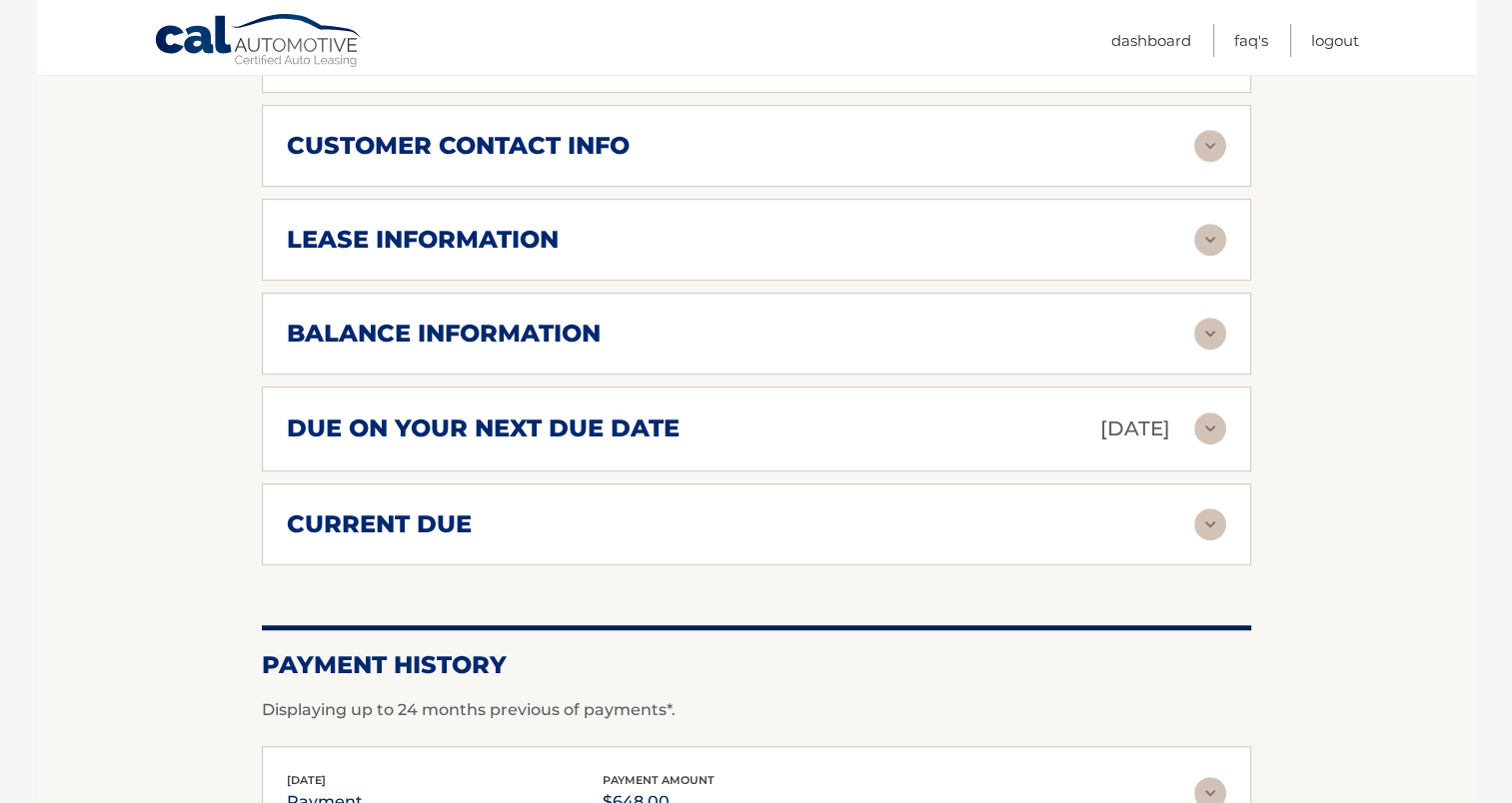 click at bounding box center [1210, 428] 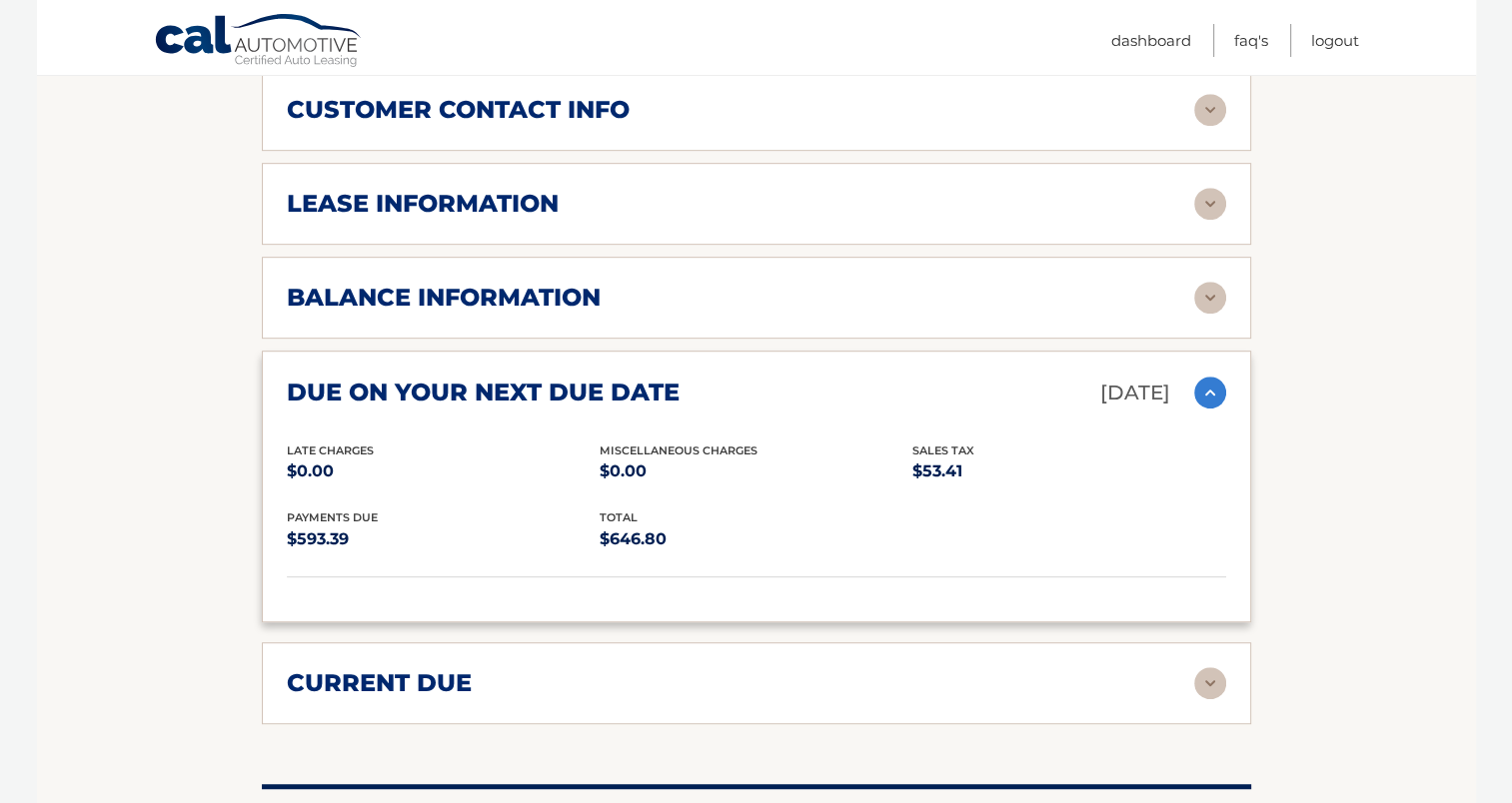 scroll, scrollTop: 1099, scrollLeft: 0, axis: vertical 